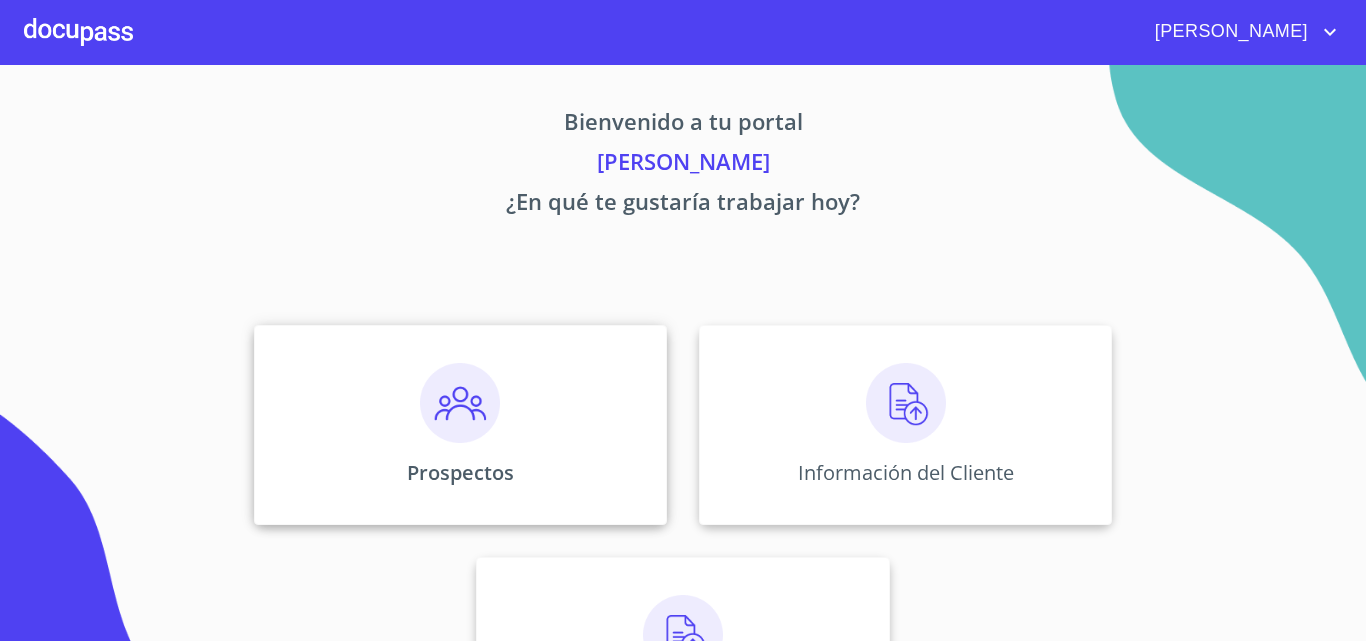 scroll, scrollTop: 0, scrollLeft: 0, axis: both 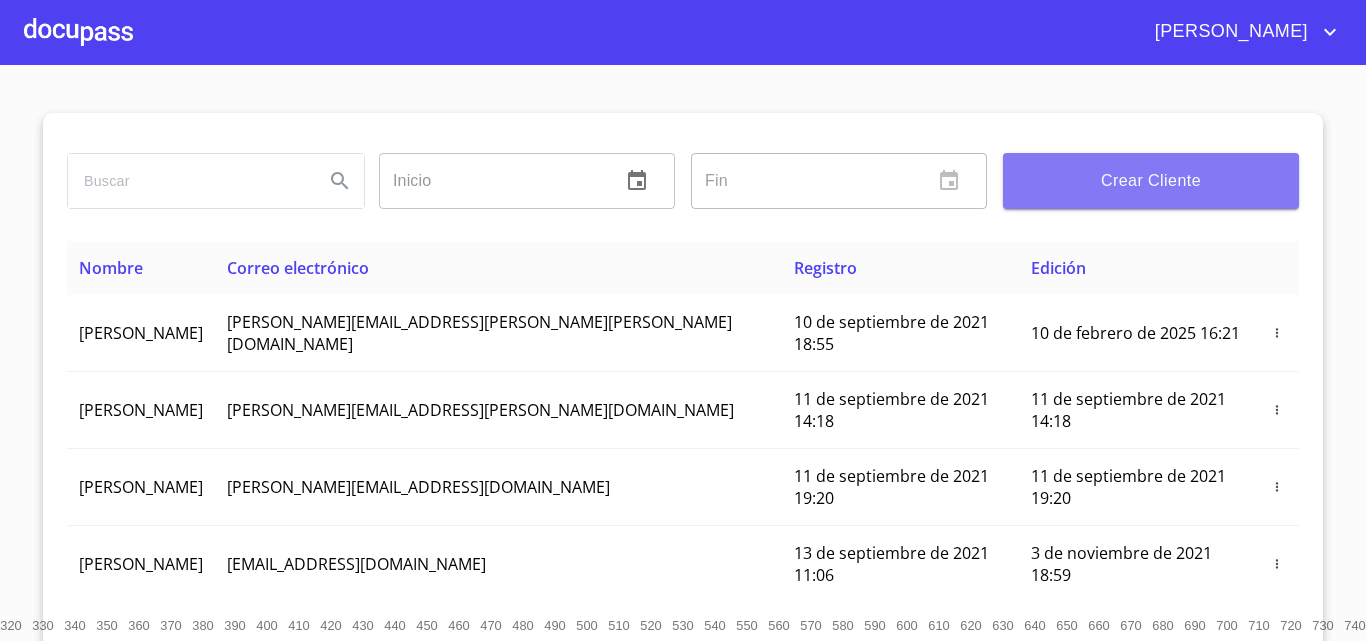 click on "Crear Cliente" at bounding box center (1151, 181) 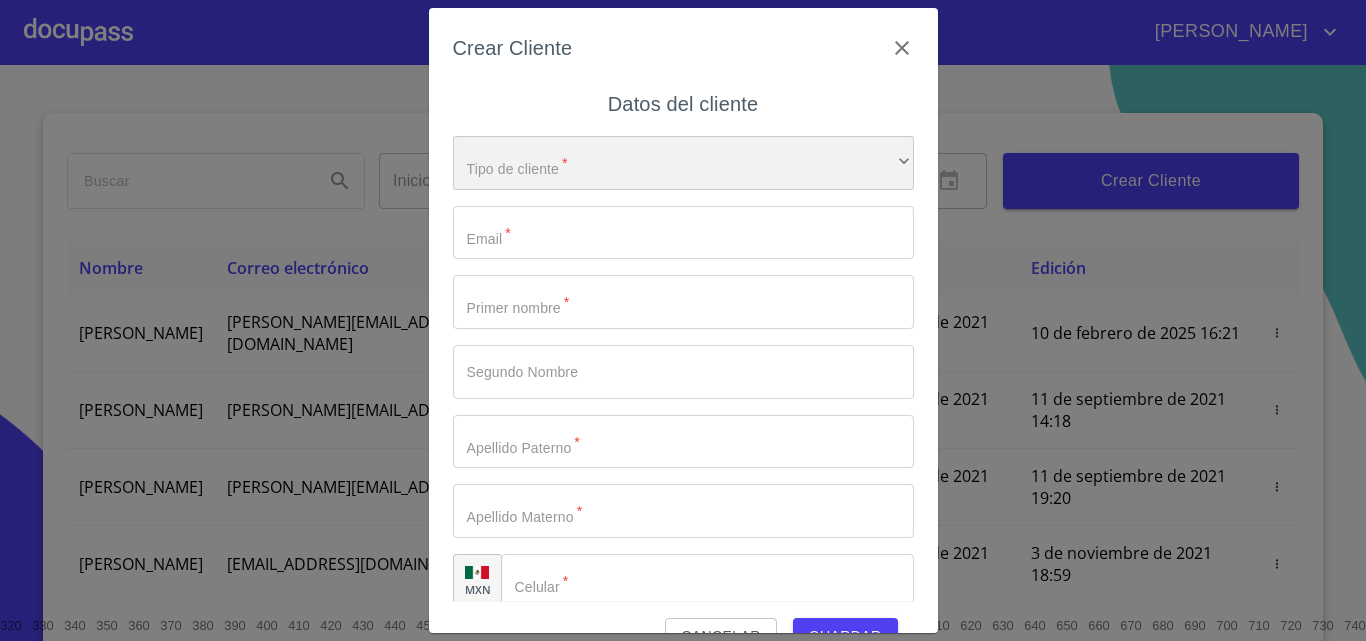 click on "​" at bounding box center (683, 163) 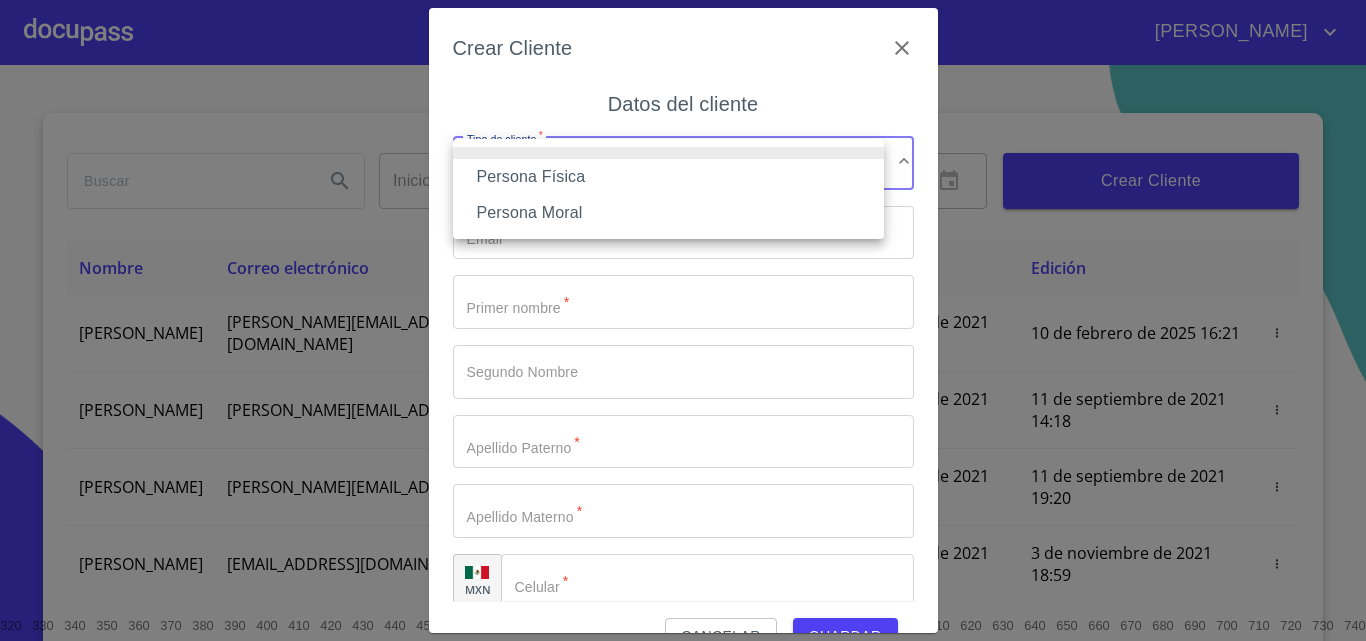 click on "Persona Física" at bounding box center [668, 177] 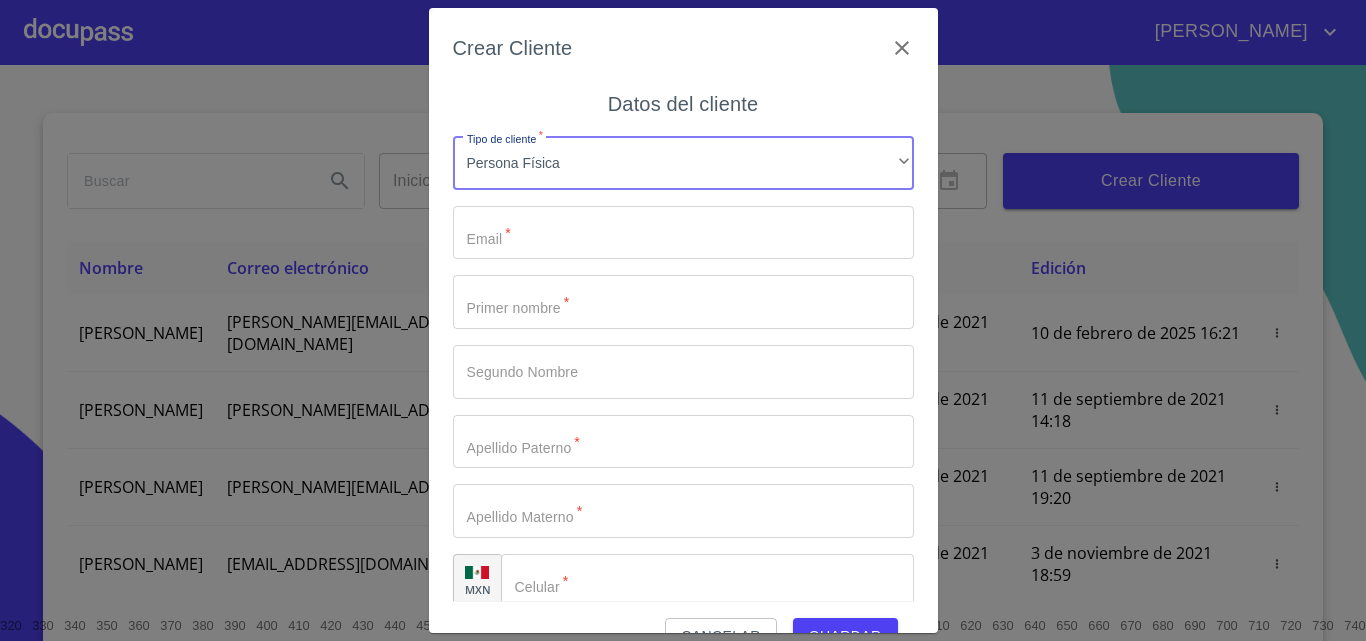 click on "Tipo de cliente   *" at bounding box center [683, 233] 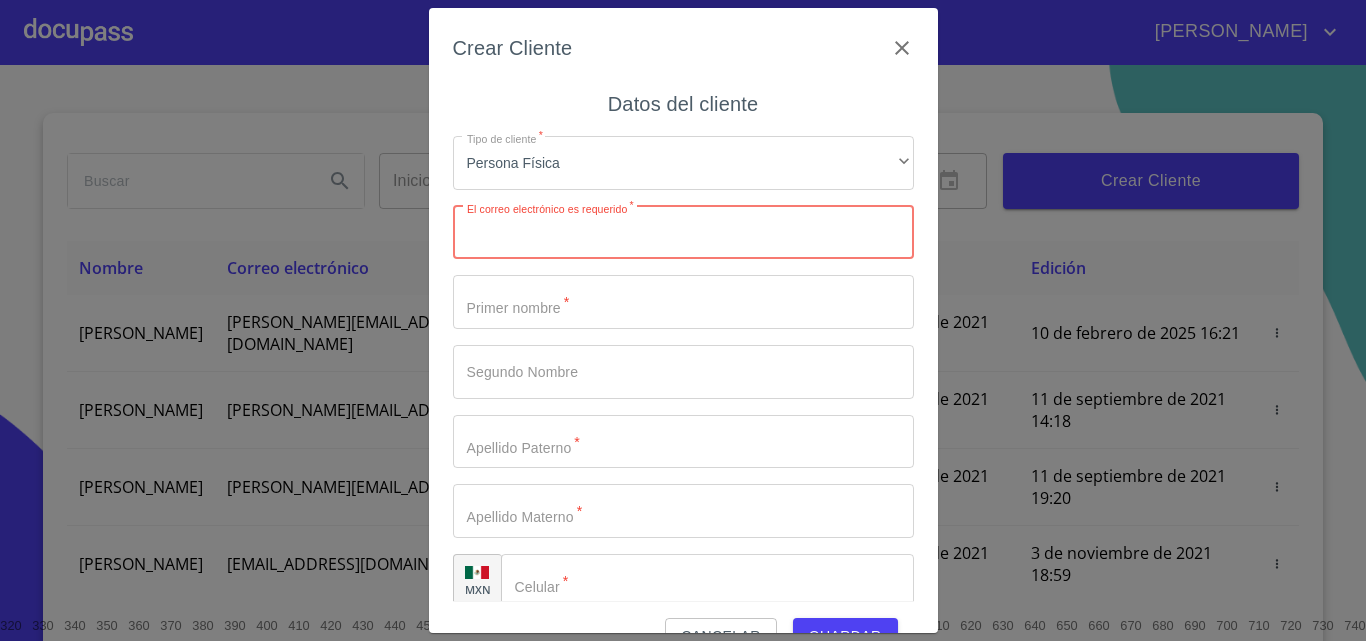 paste on "[EMAIL_ADDRESS][DOMAIN_NAME]" 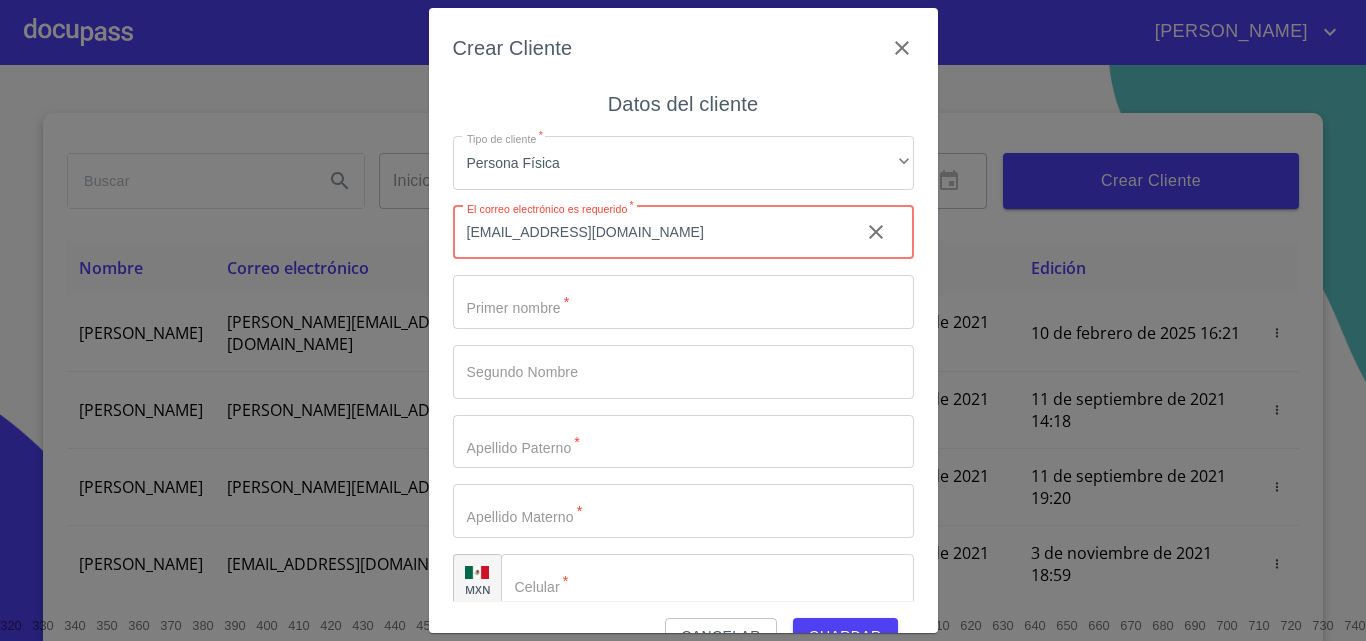 type on "[EMAIL_ADDRESS][DOMAIN_NAME]" 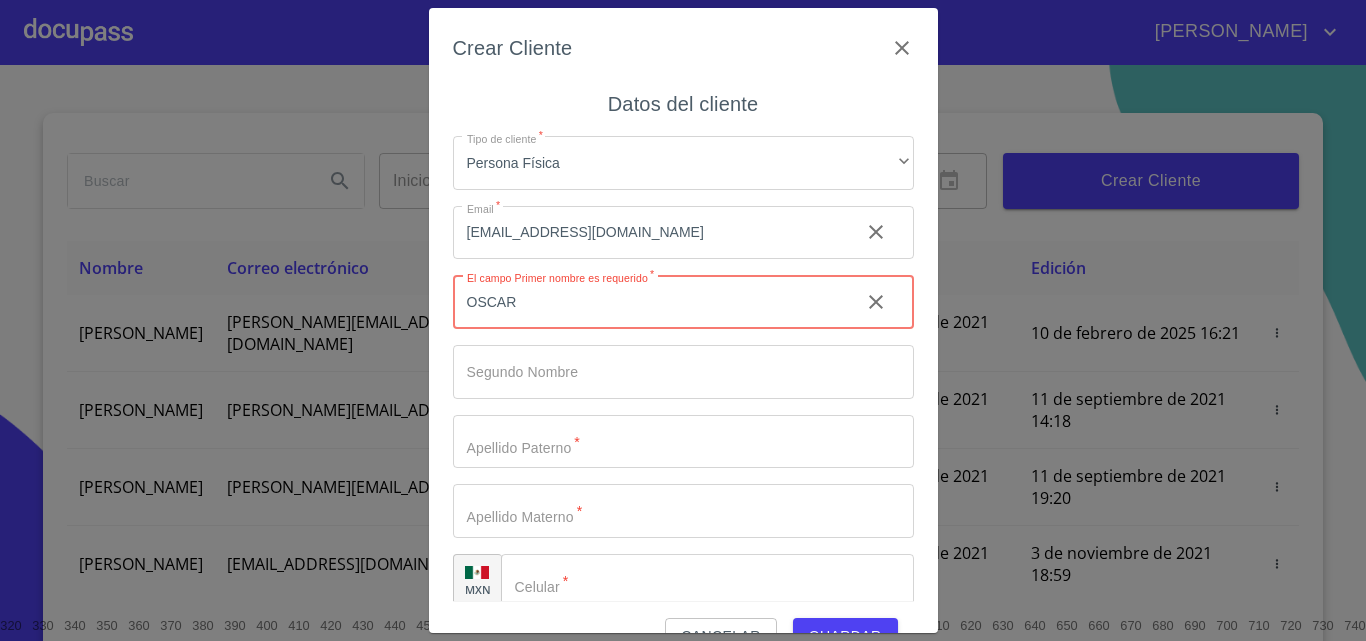 type on "OSCAR" 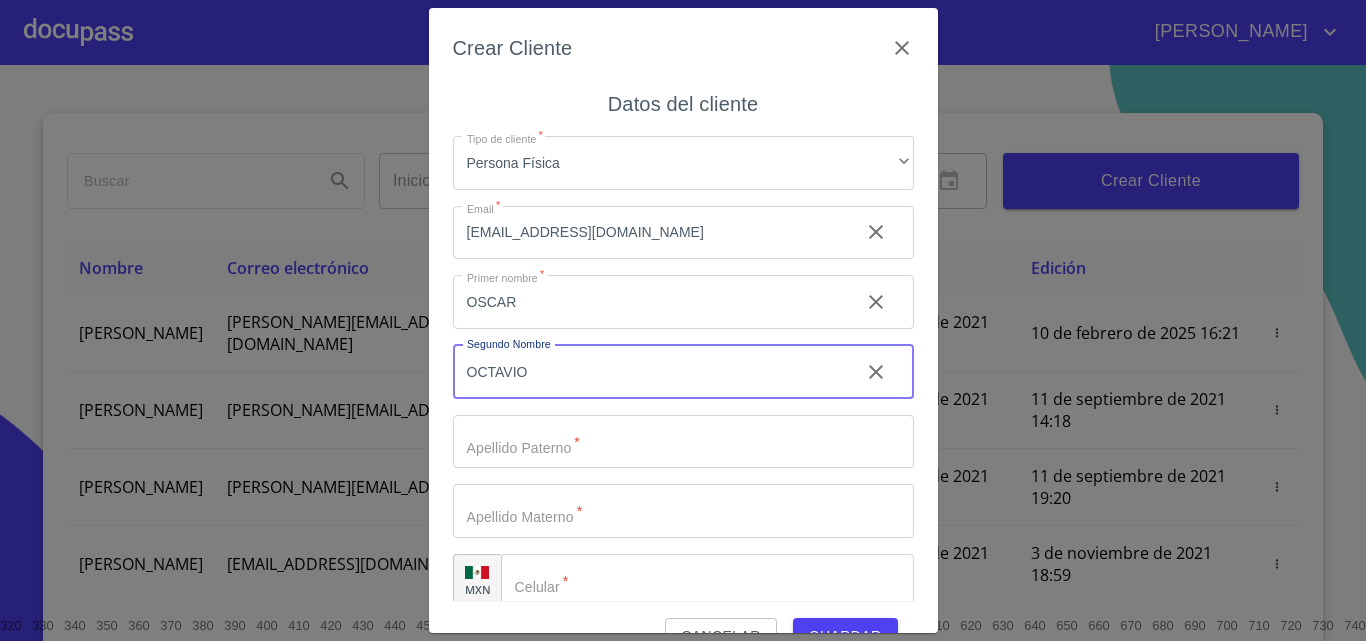 type on "OCTAVIO" 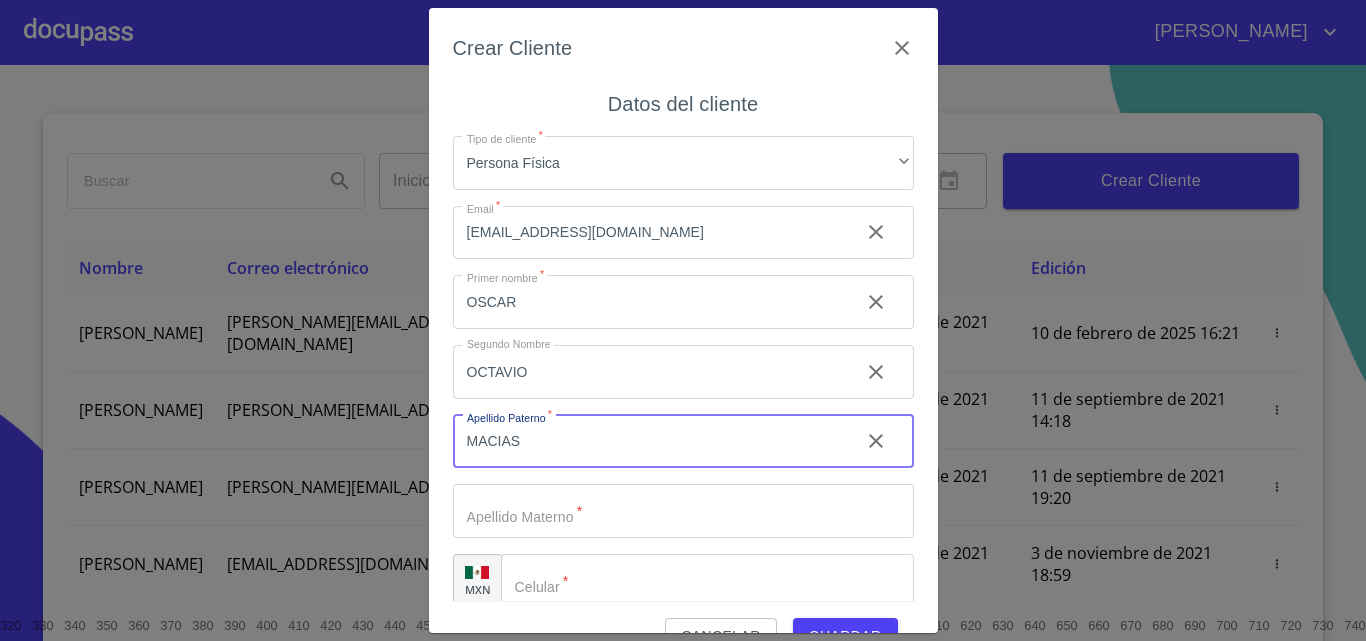 type on "MACIAS" 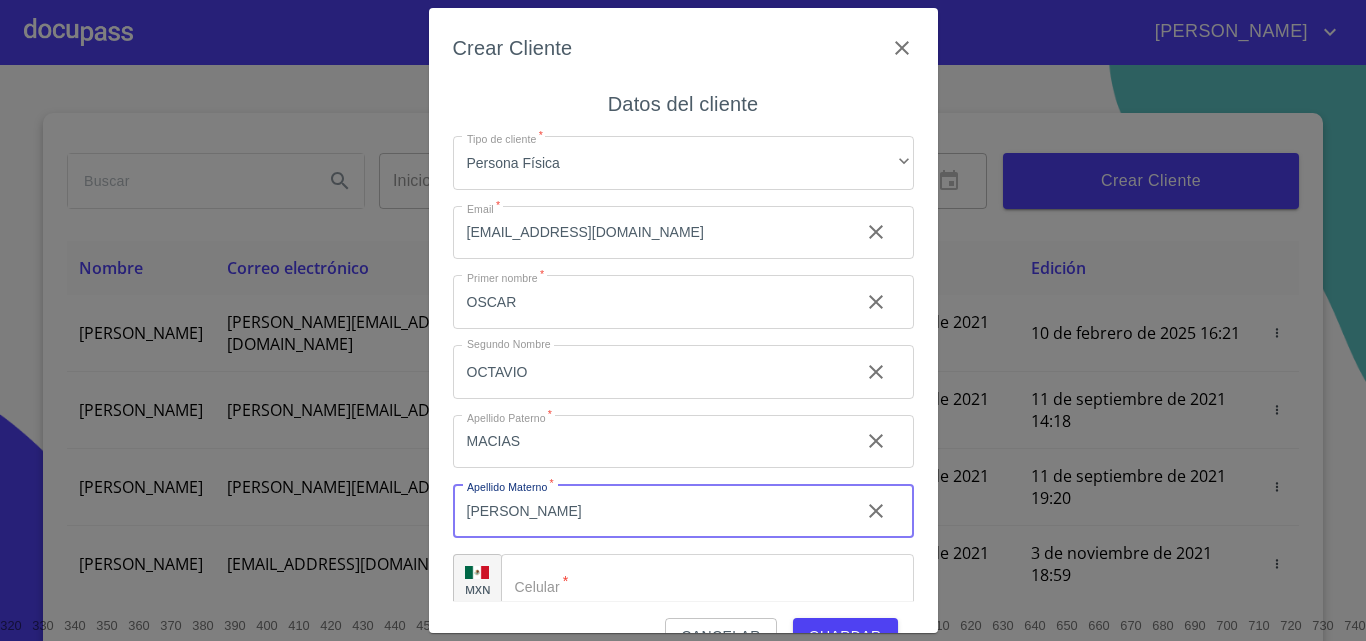 type on "[PERSON_NAME]" 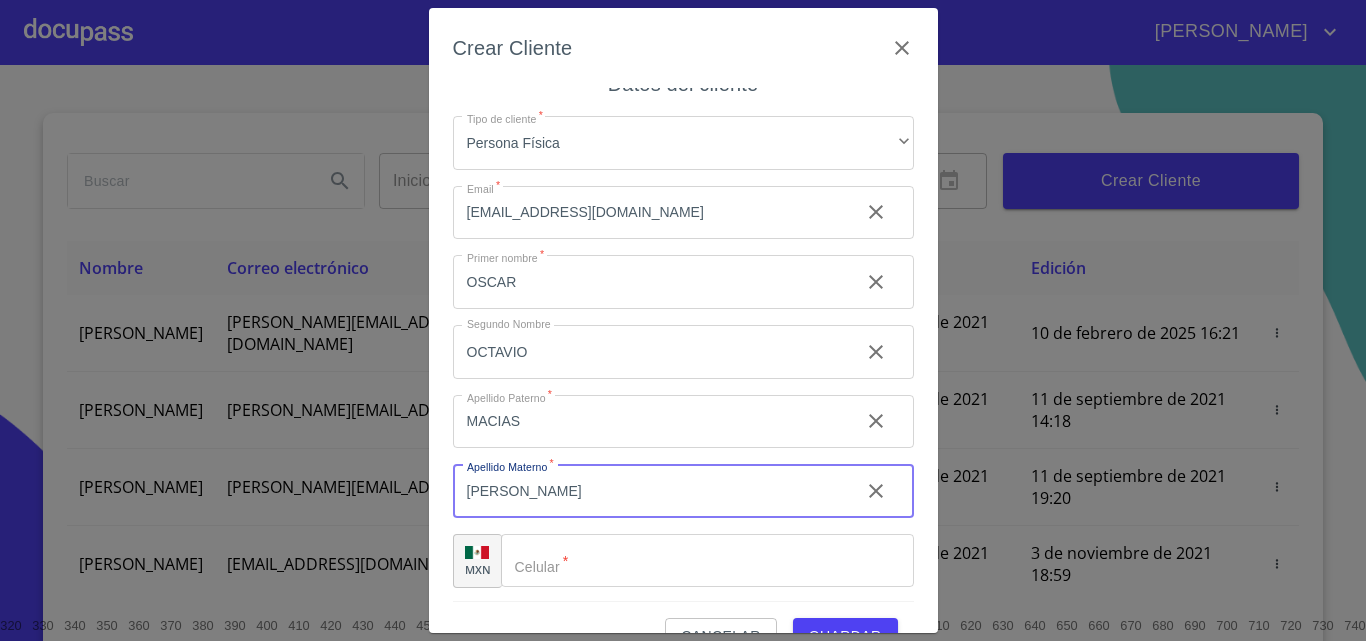 scroll, scrollTop: 23, scrollLeft: 0, axis: vertical 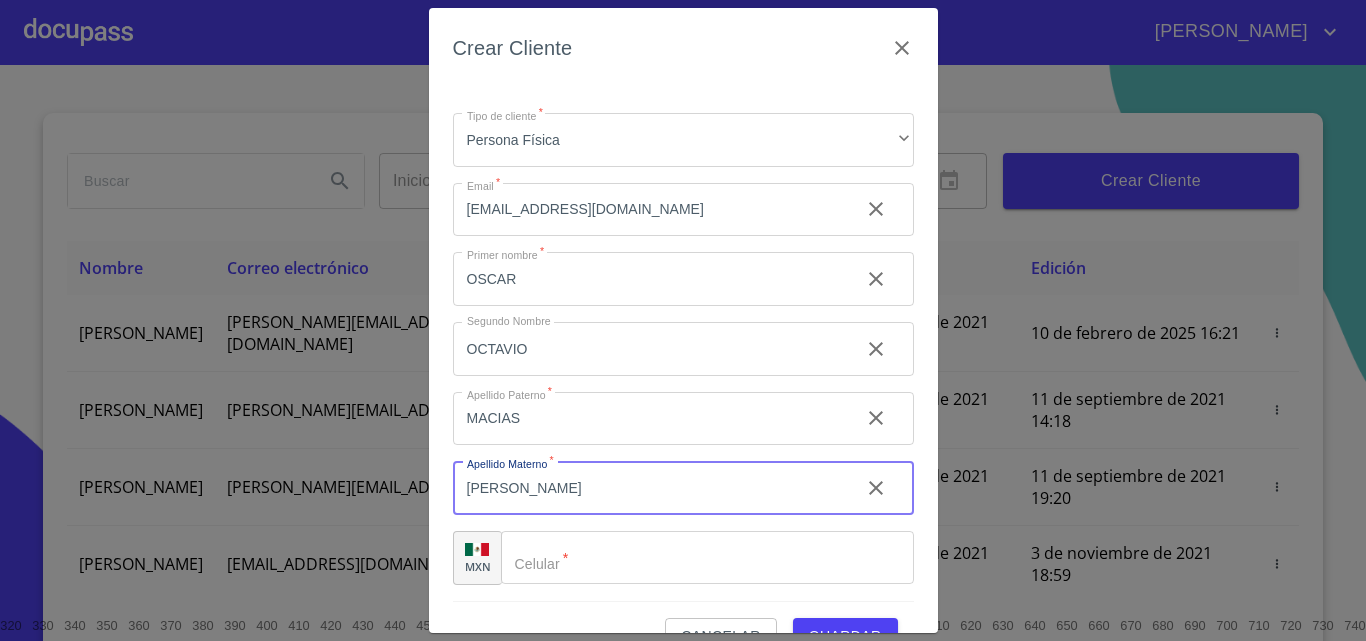 click on "​" at bounding box center [707, 558] 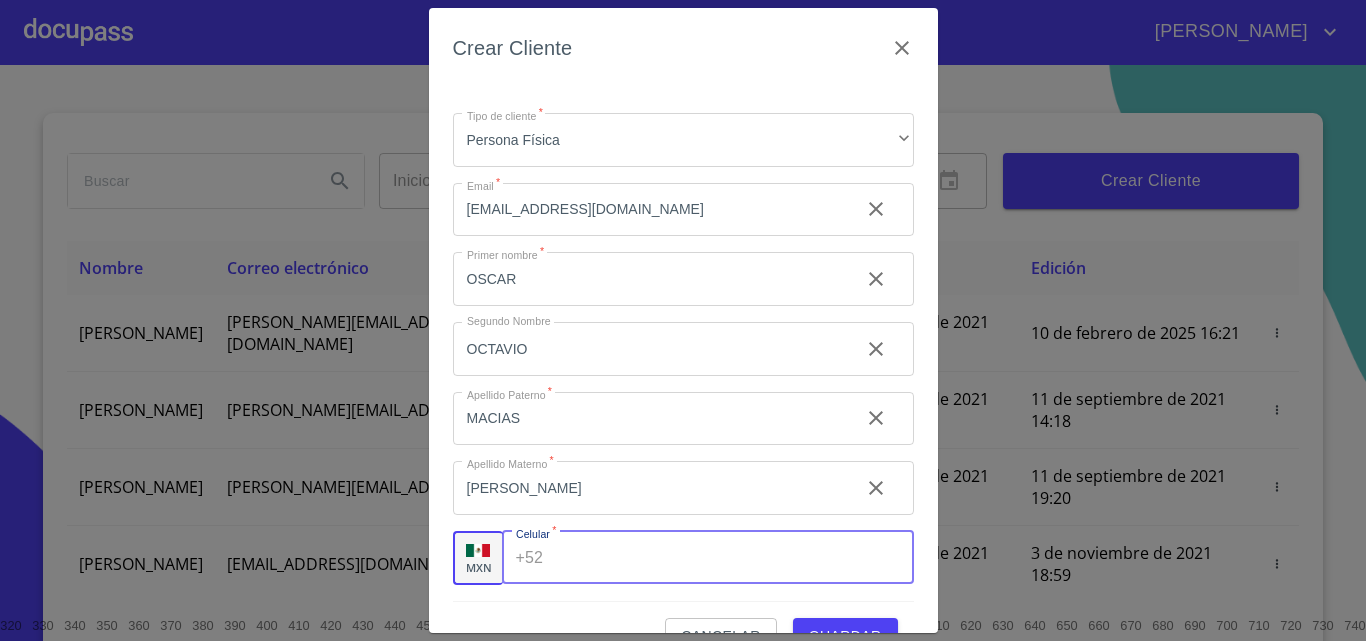 paste on "[PHONE_NUMBER]" 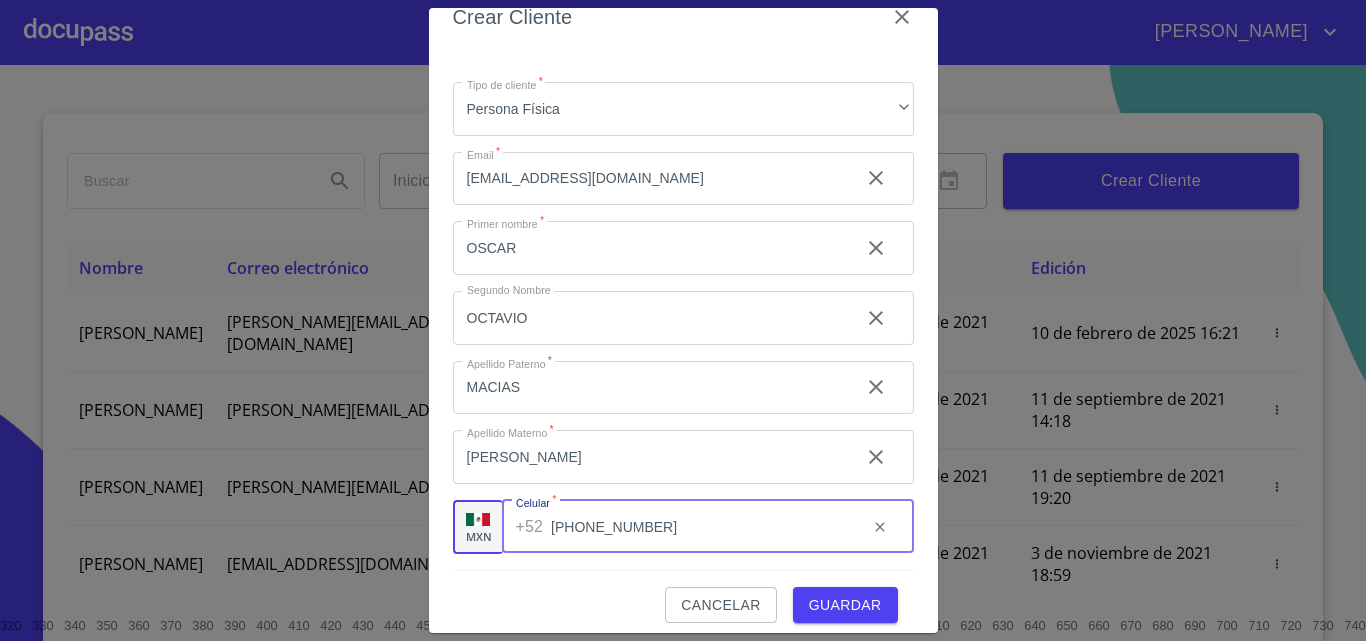 scroll, scrollTop: 45, scrollLeft: 0, axis: vertical 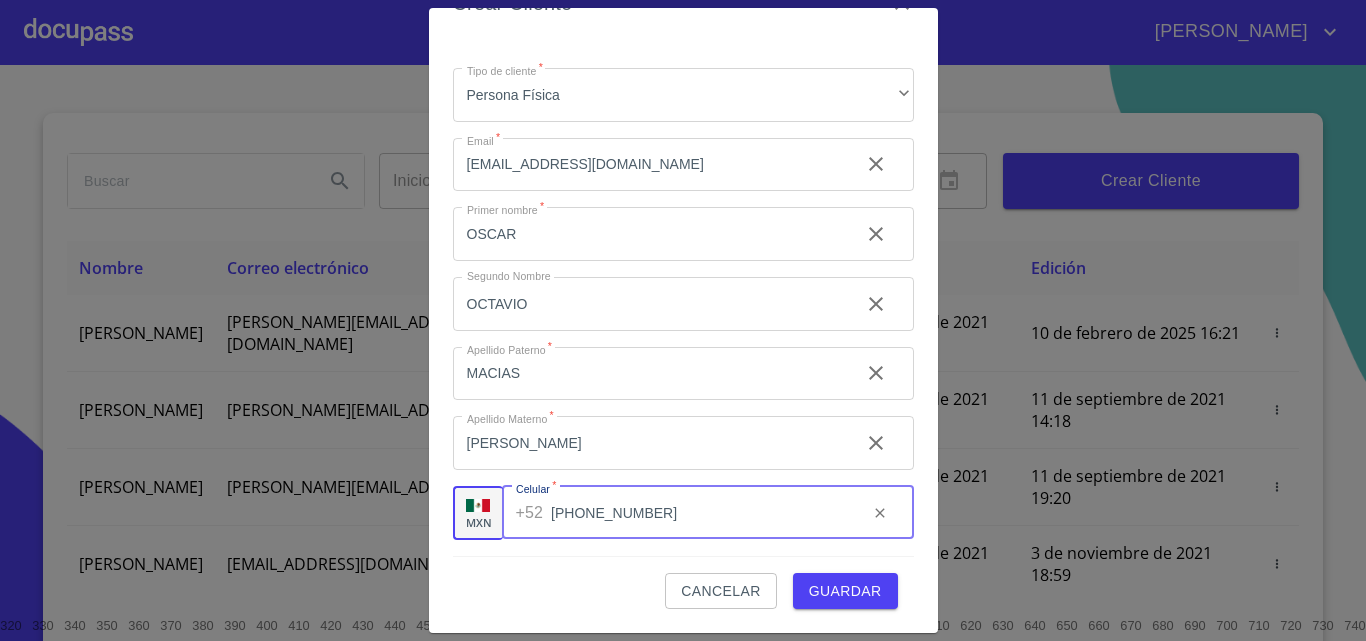 type on "[PHONE_NUMBER]" 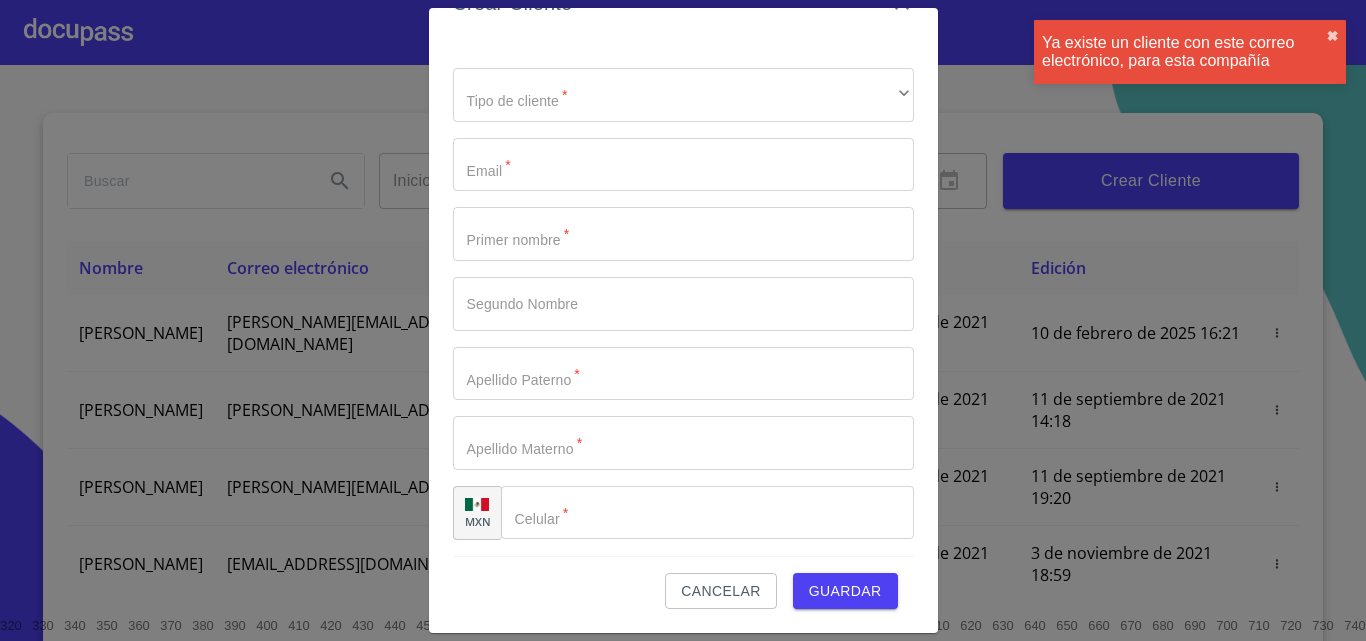 click on "Ya existe un cliente con este correo electrónico, para esta compañía ✖︎" at bounding box center (1190, 52) 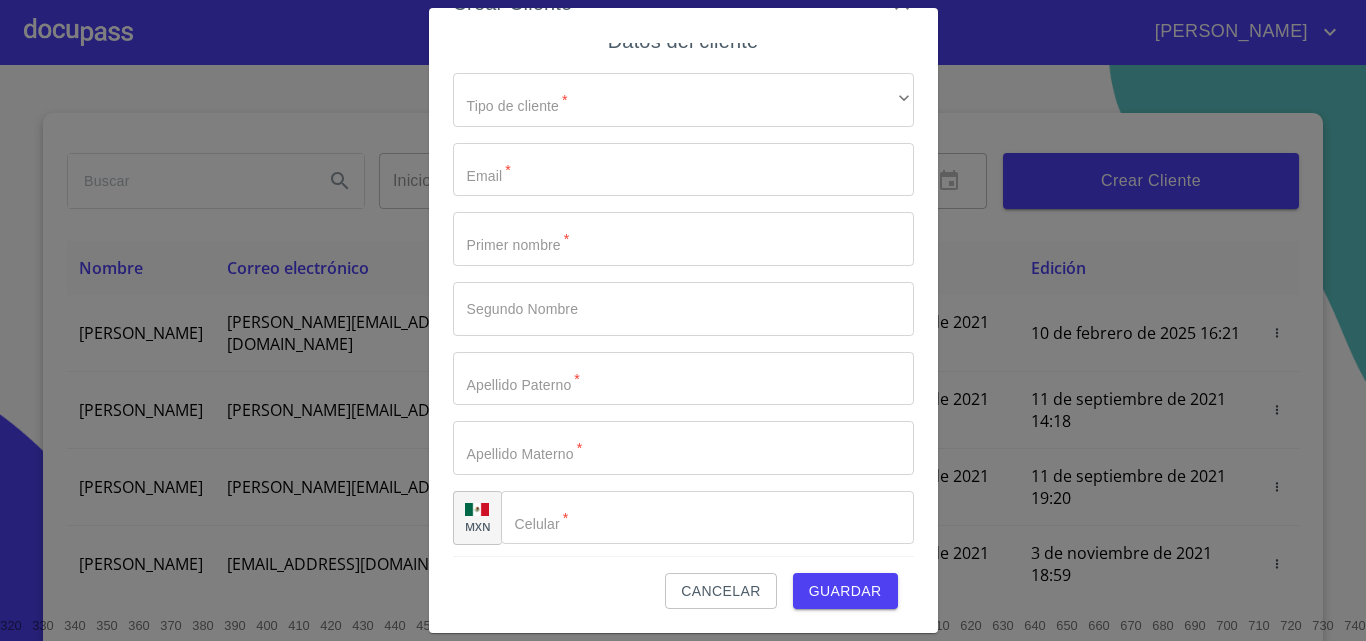 scroll, scrollTop: 23, scrollLeft: 0, axis: vertical 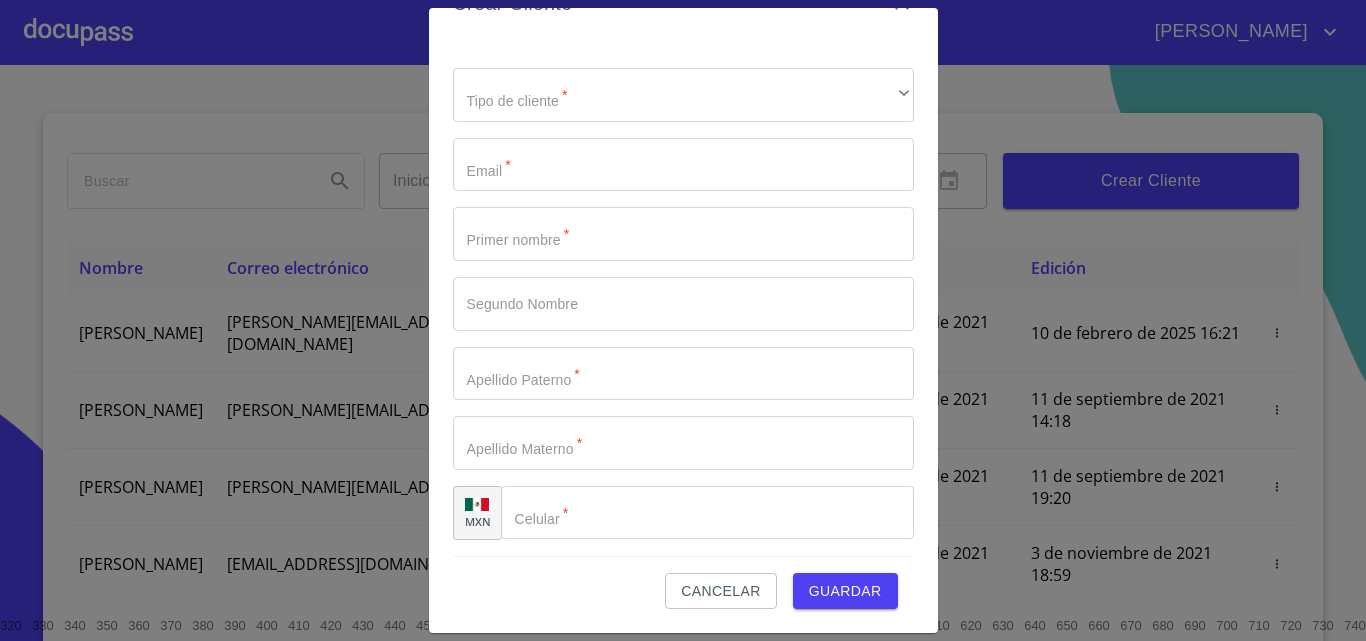 click on "Cancelar" at bounding box center (720, 591) 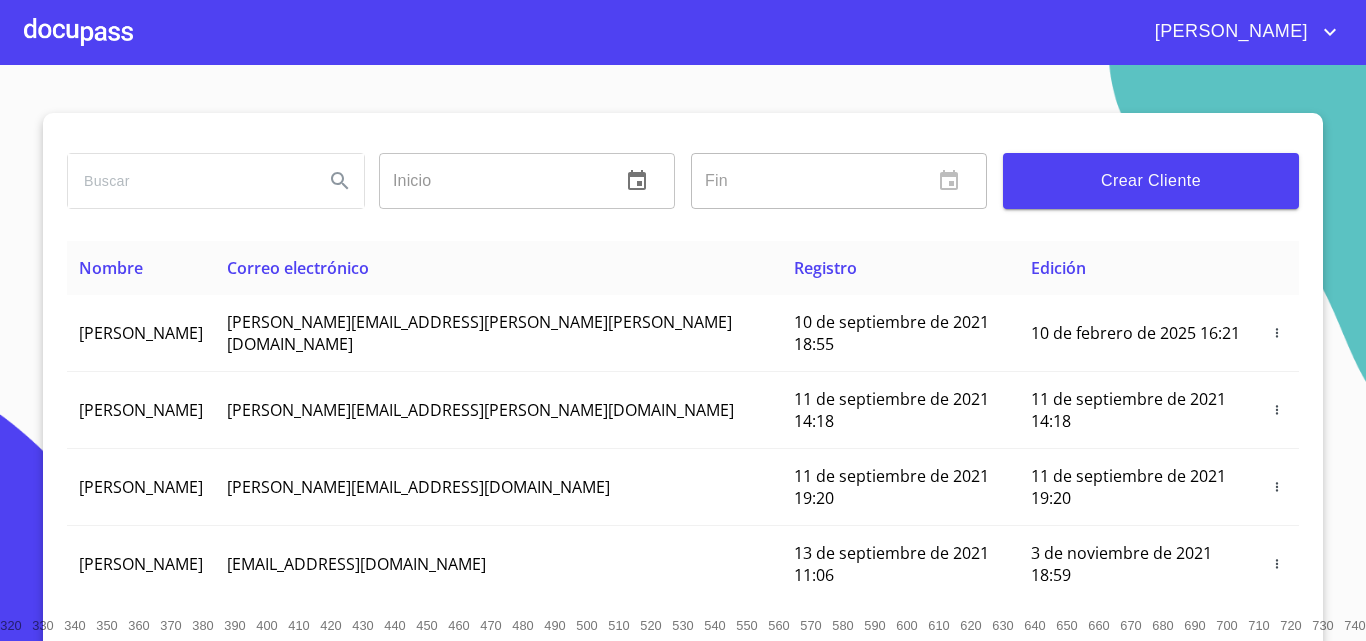 click at bounding box center [78, 32] 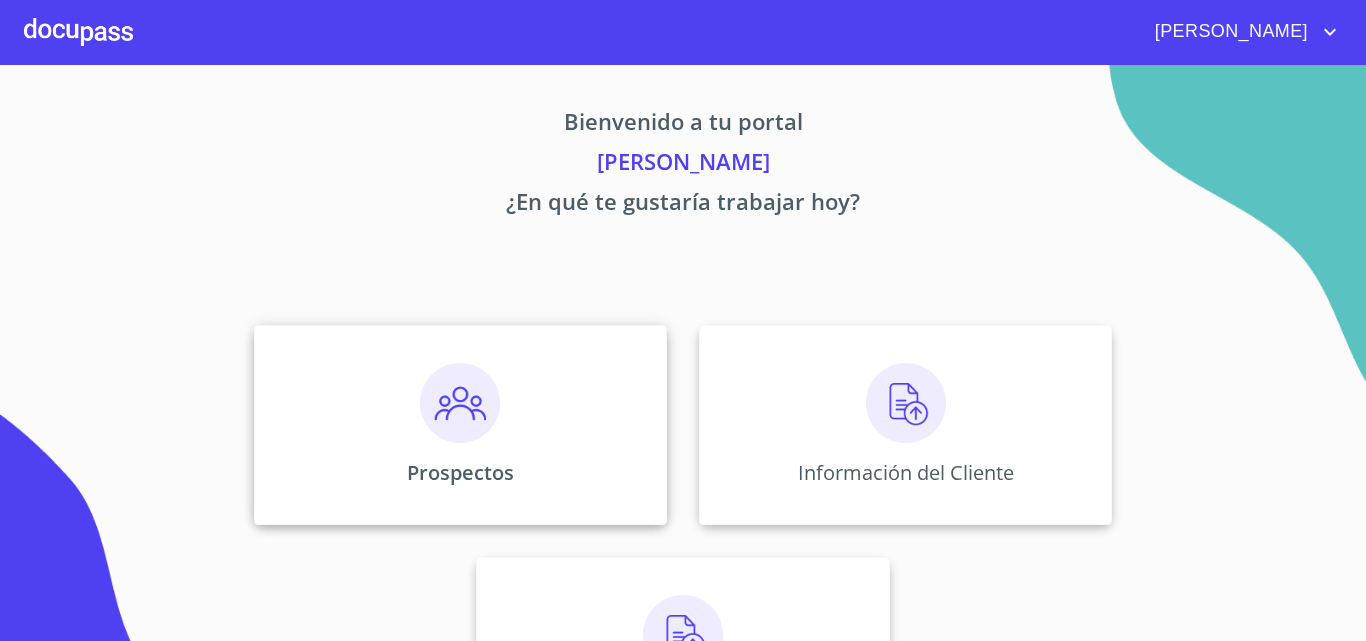 click at bounding box center [460, 403] 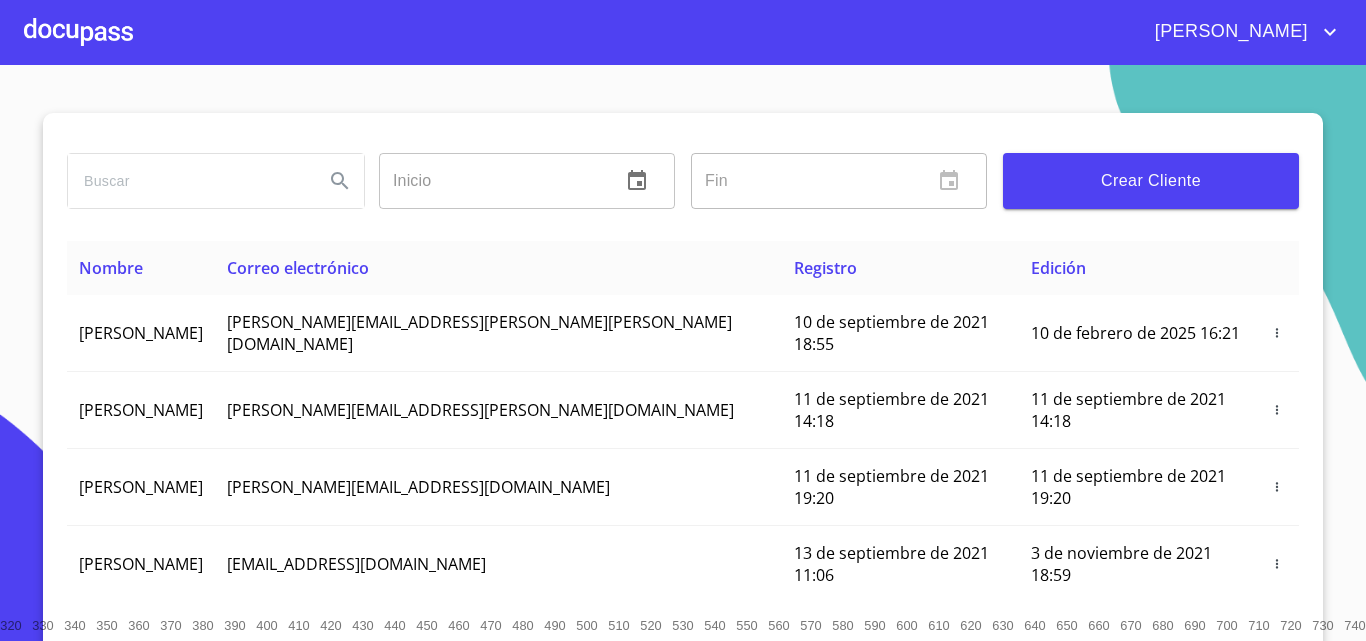 click at bounding box center [188, 181] 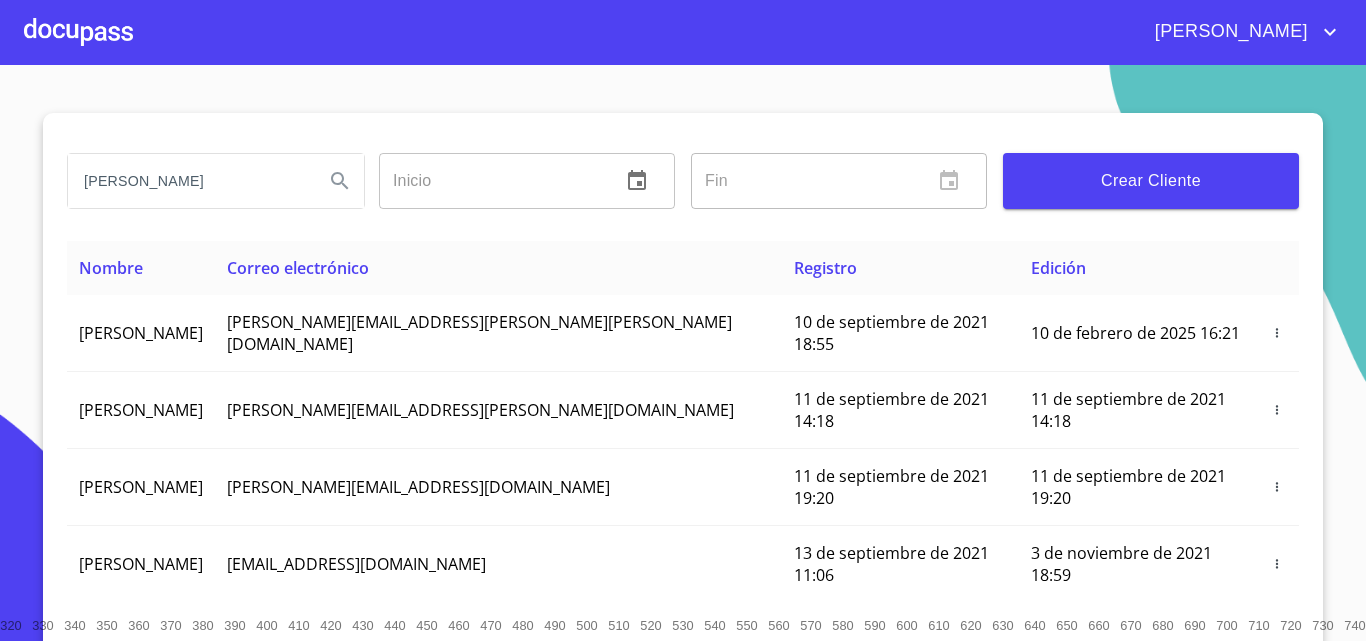 type on "[PERSON_NAME]" 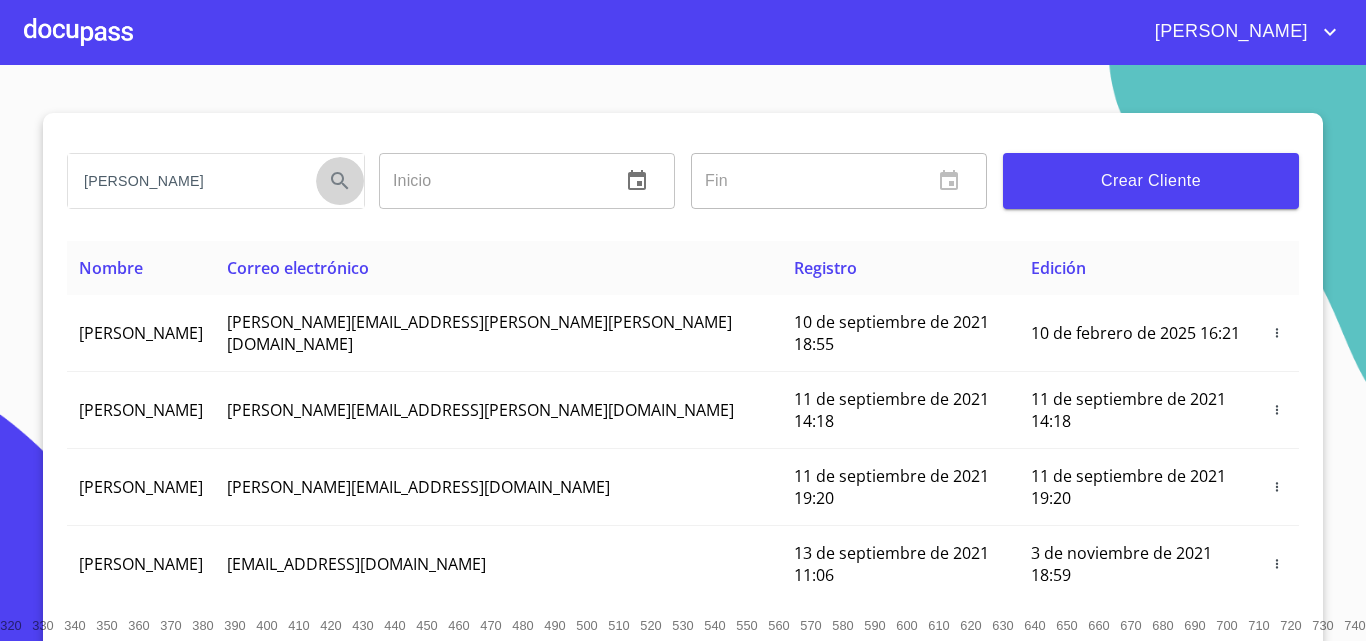 click at bounding box center [340, 181] 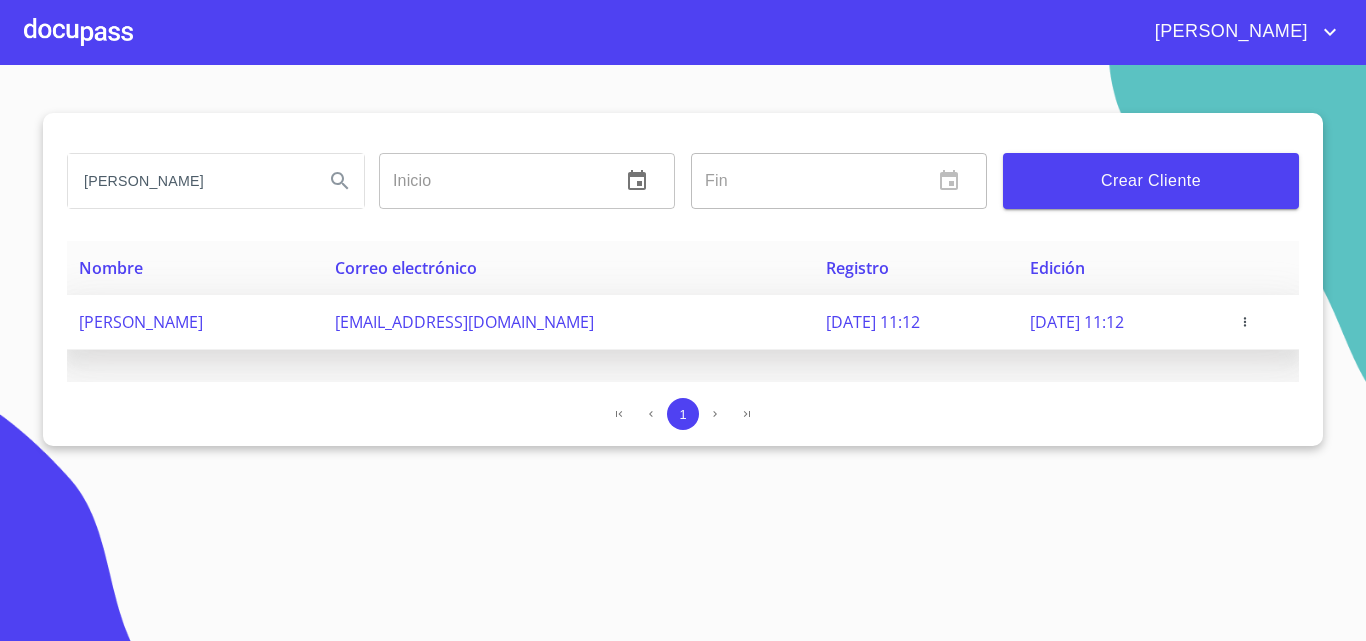 click 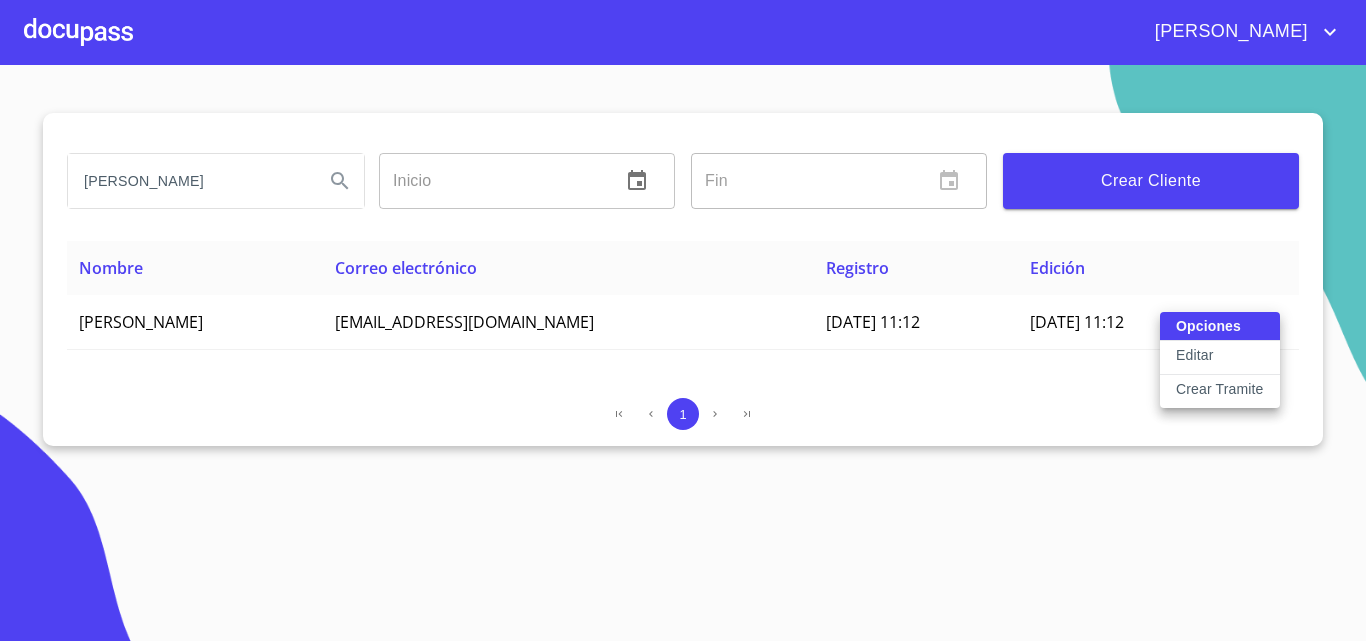 click on "Crear Tramite" at bounding box center (1220, 389) 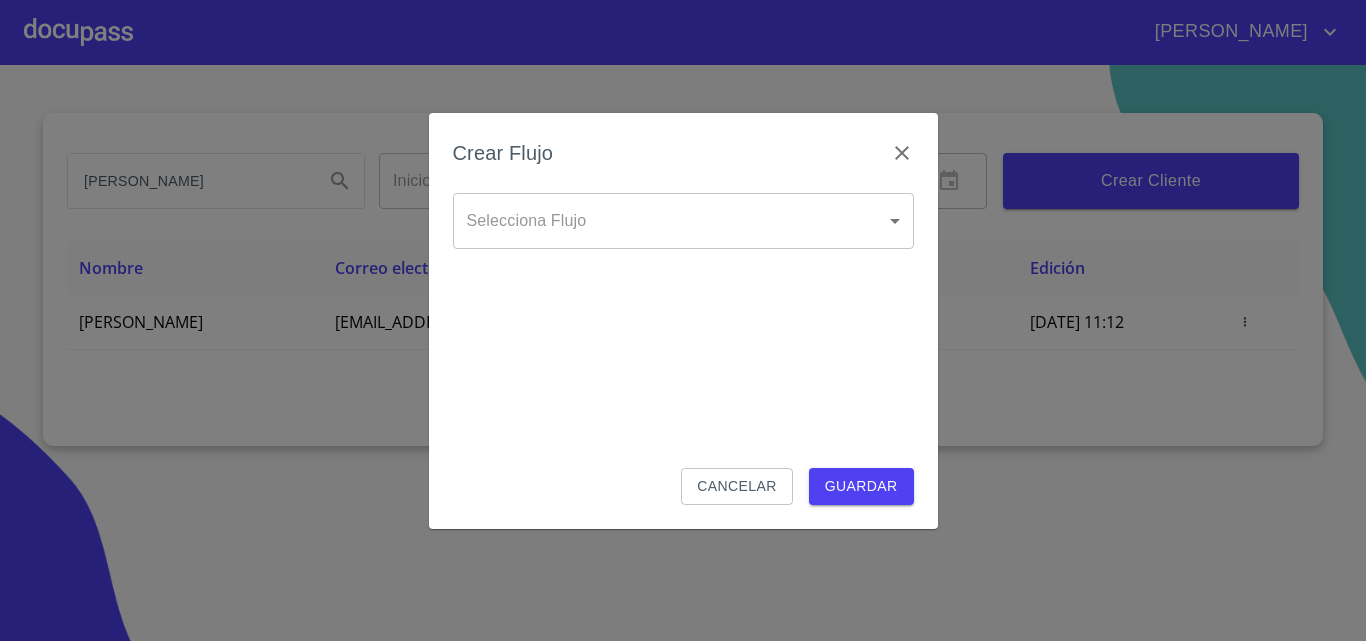 click on "[PERSON_NAME] ​ Fin ​ Crear Cliente Nombre   Correo electrónico   Registro   Edición     [PERSON_NAME] [EMAIL_ADDRESS][DOMAIN_NAME] [DATE] 11:12 [DATE] 11:12 1
Salir Crear Flujo Selecciona Flujo ​ Selecciona Flujo Cancelar Guardar" at bounding box center (683, 320) 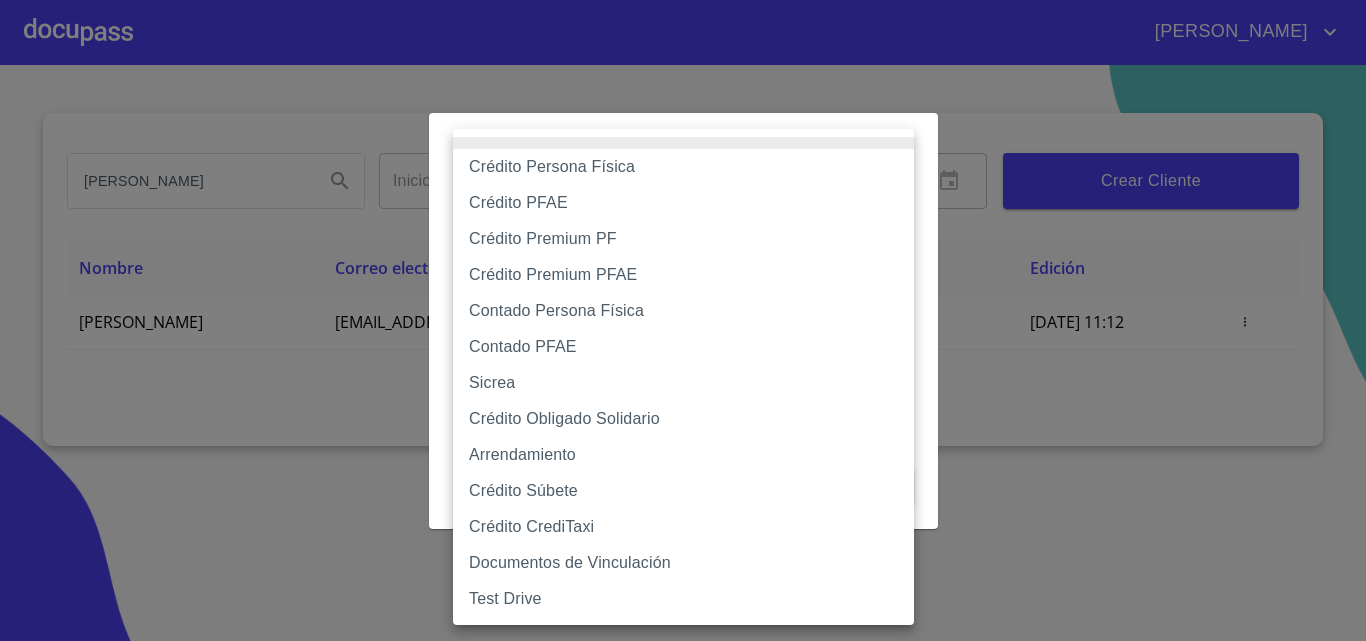 click on "Crédito Persona Física" at bounding box center (683, 167) 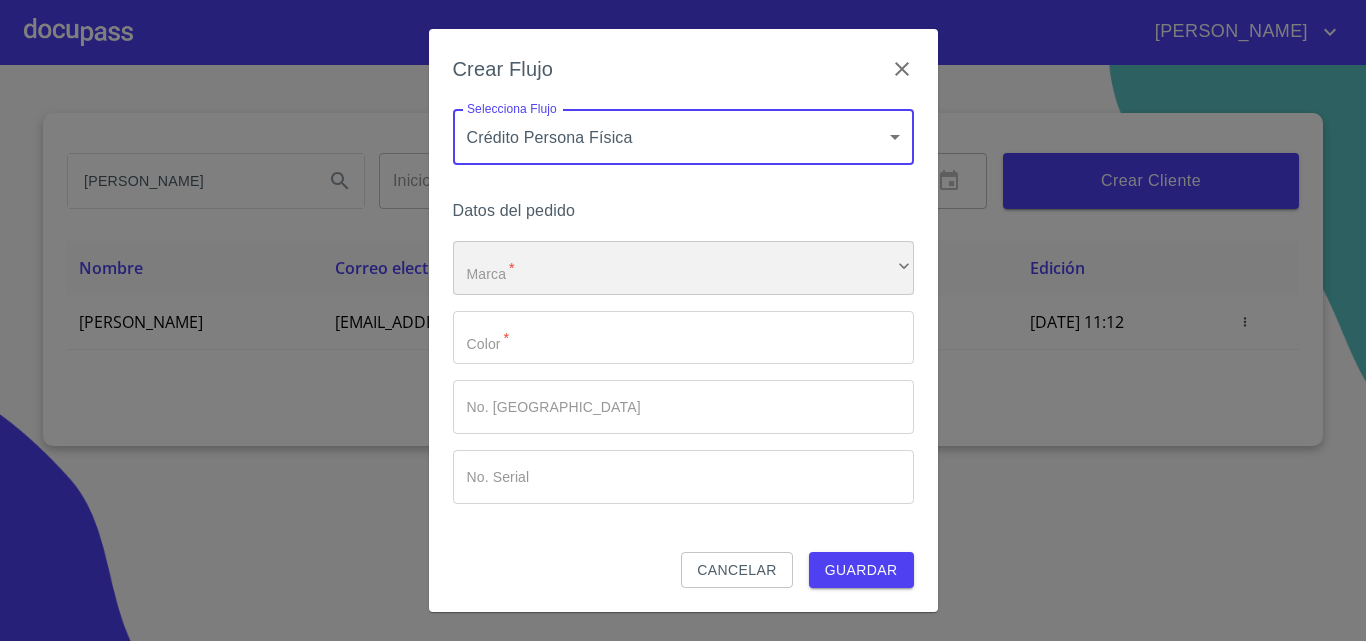 click on "​" at bounding box center (683, 268) 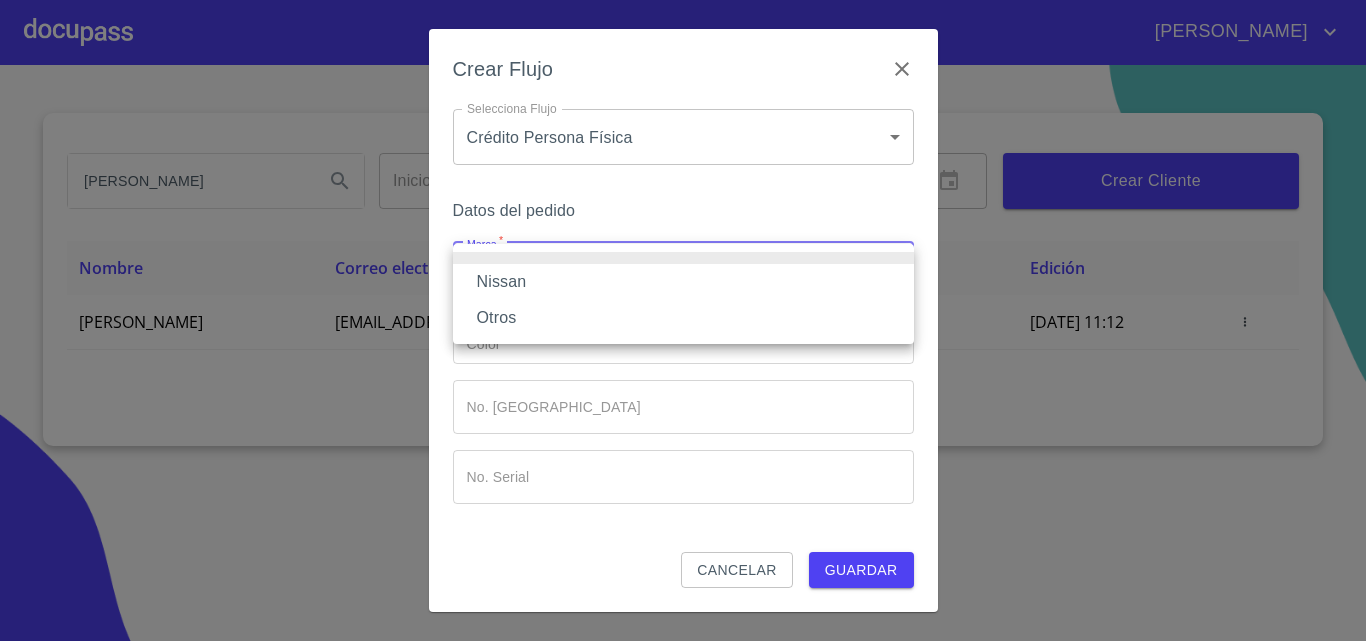 click on "Nissan" at bounding box center (683, 282) 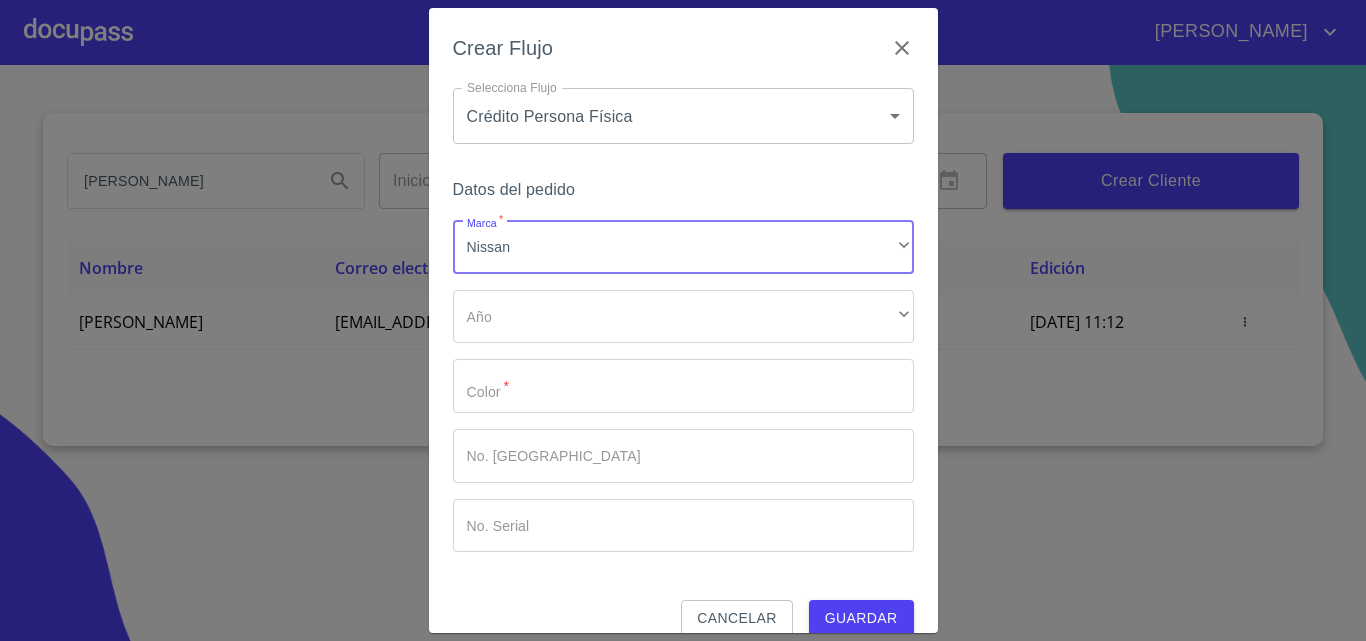 click on "Marca   * Nissan ​ Año ​ ​ Color   * ​ No. Pedido ​ No. Serial ​" at bounding box center (683, 386) 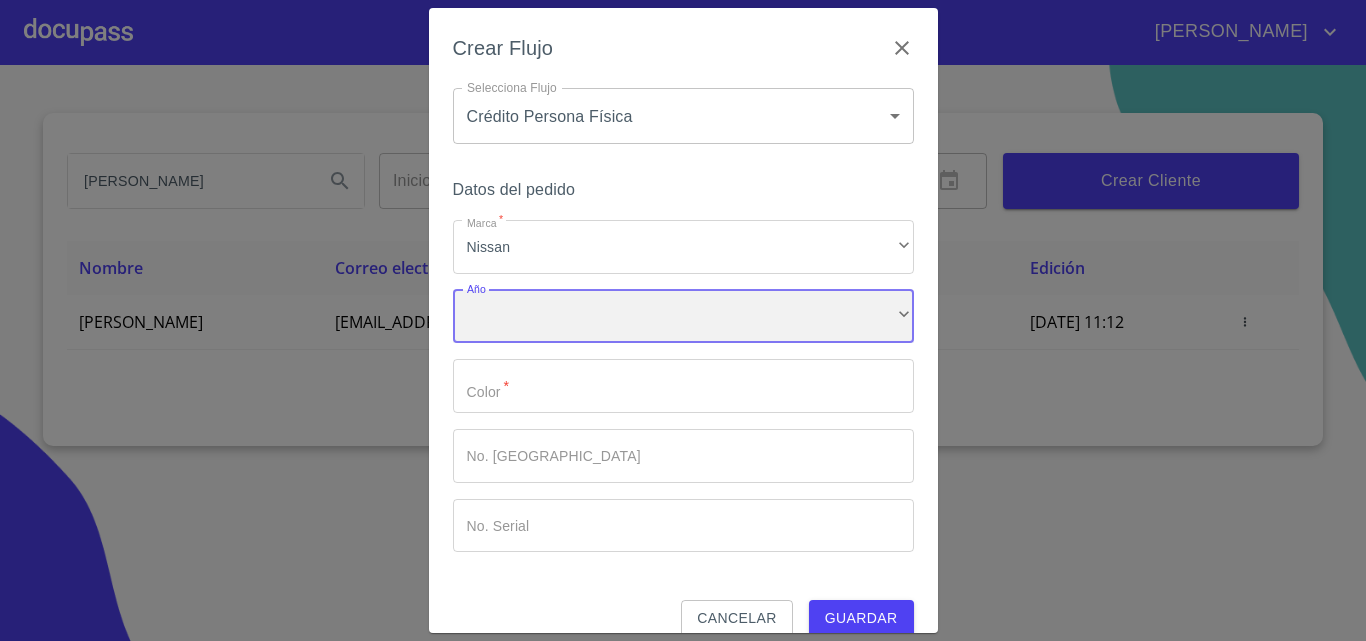 click on "​" at bounding box center (683, 317) 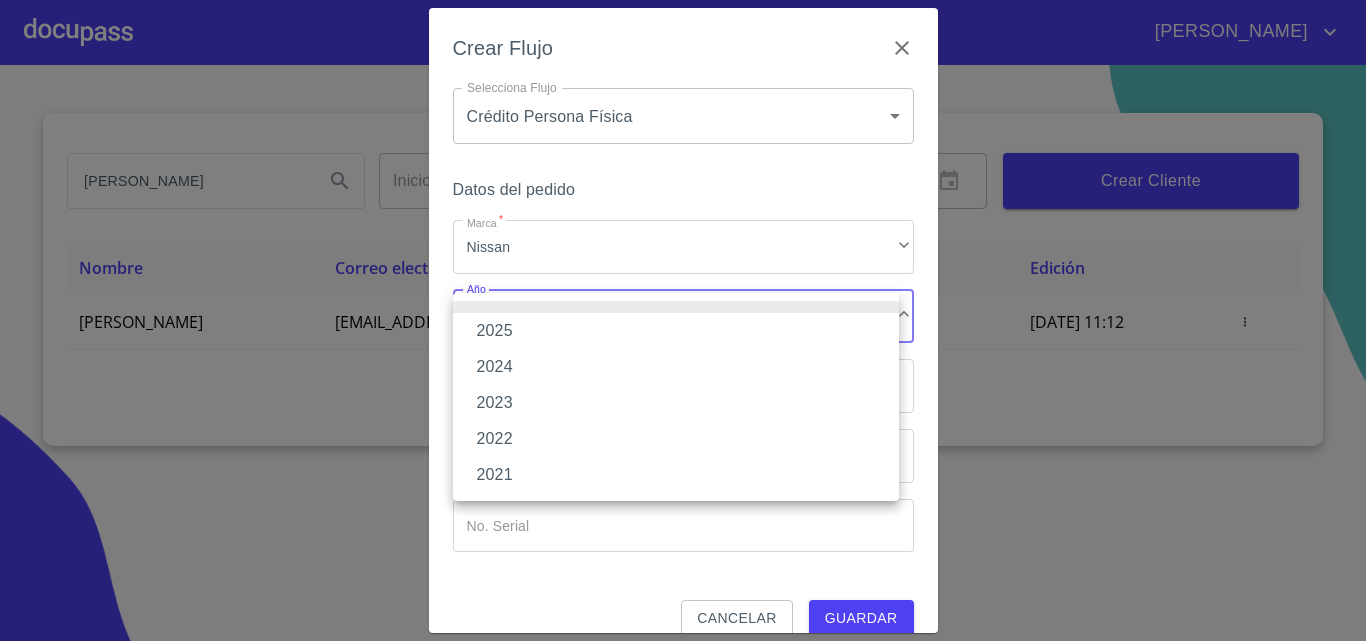 click on "2025" at bounding box center [676, 331] 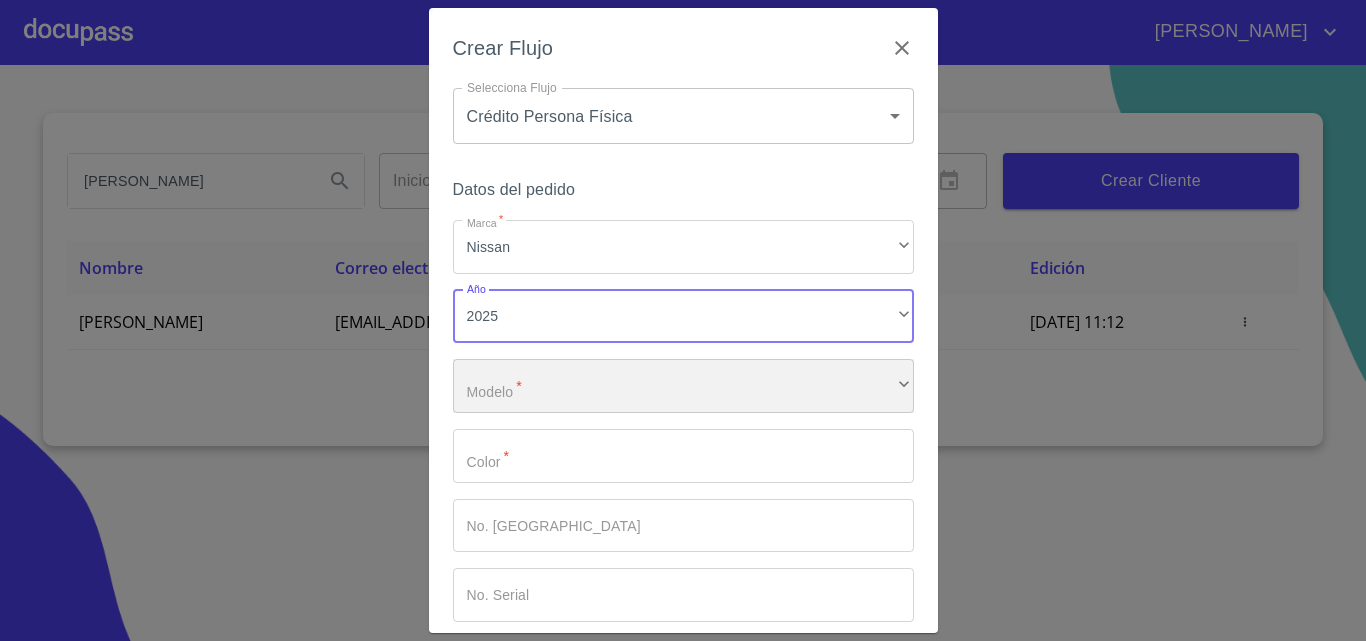 click on "​" at bounding box center (683, 386) 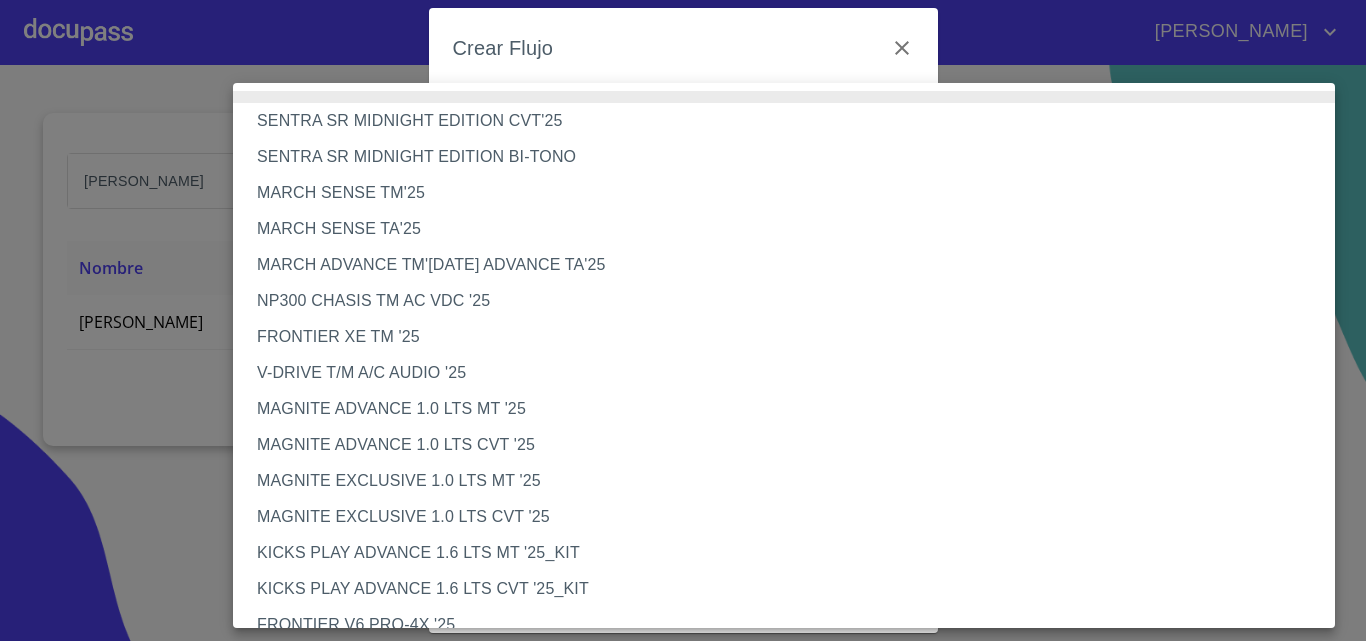 type 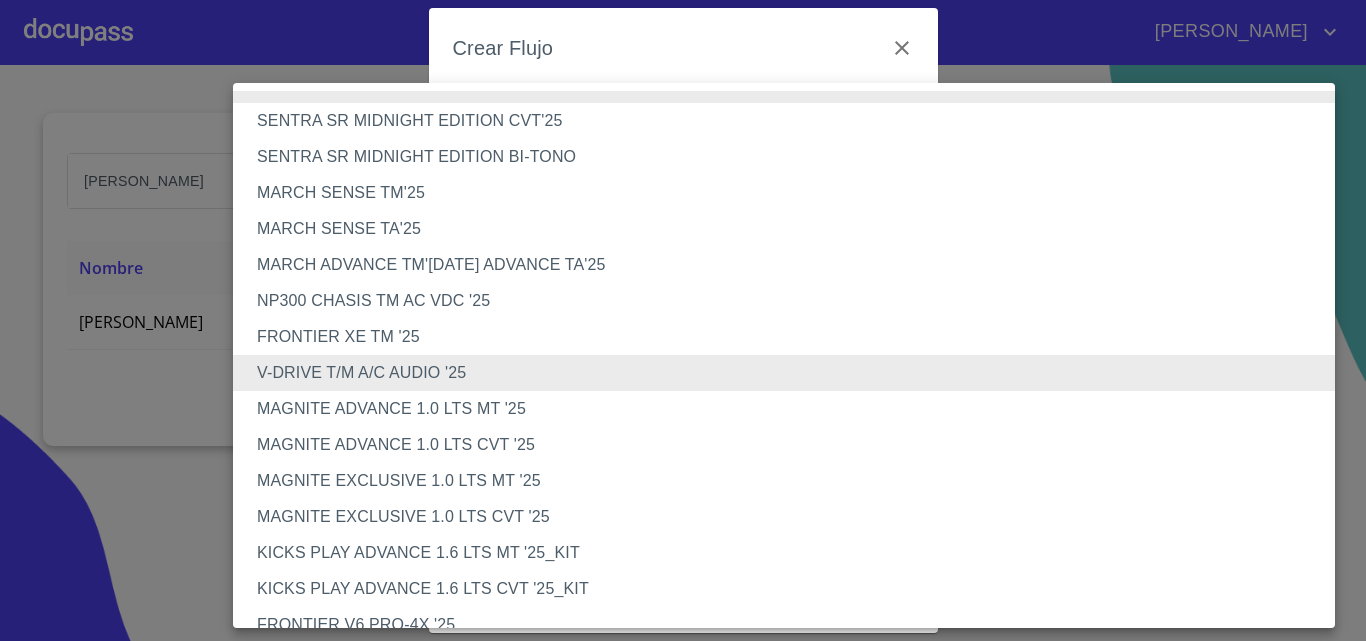 type 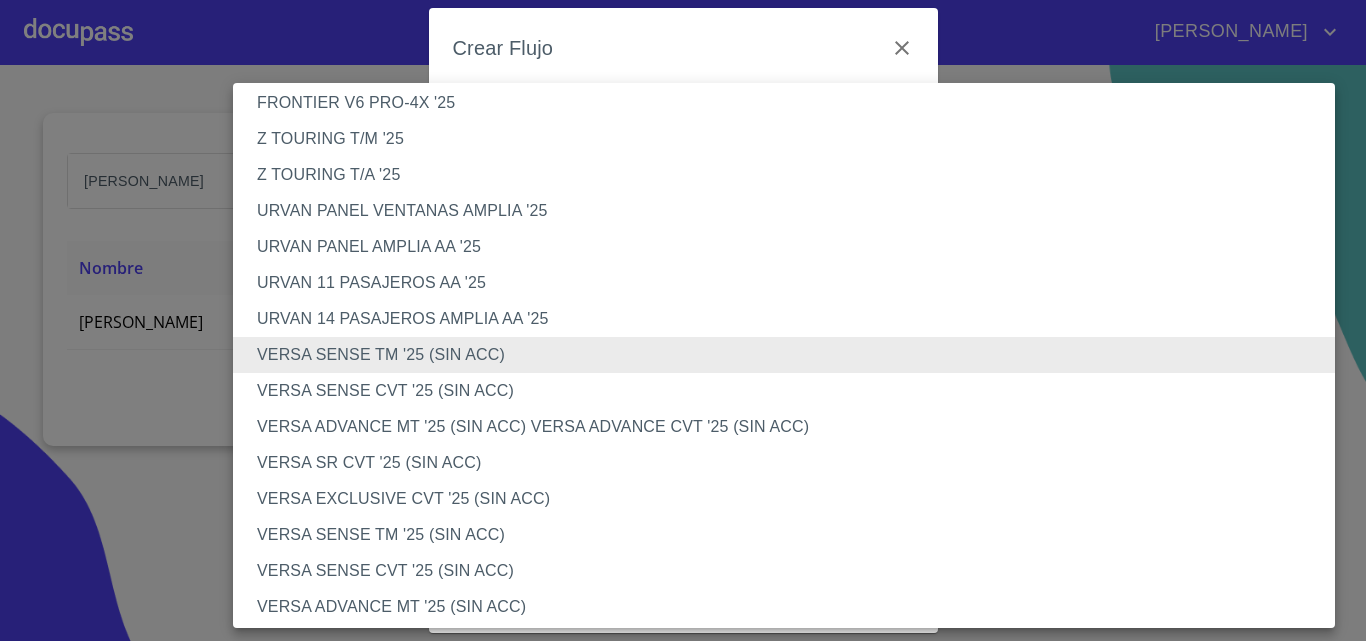 click on "VERSA SR CVT '25 (SIN ACC)" at bounding box center [791, 463] 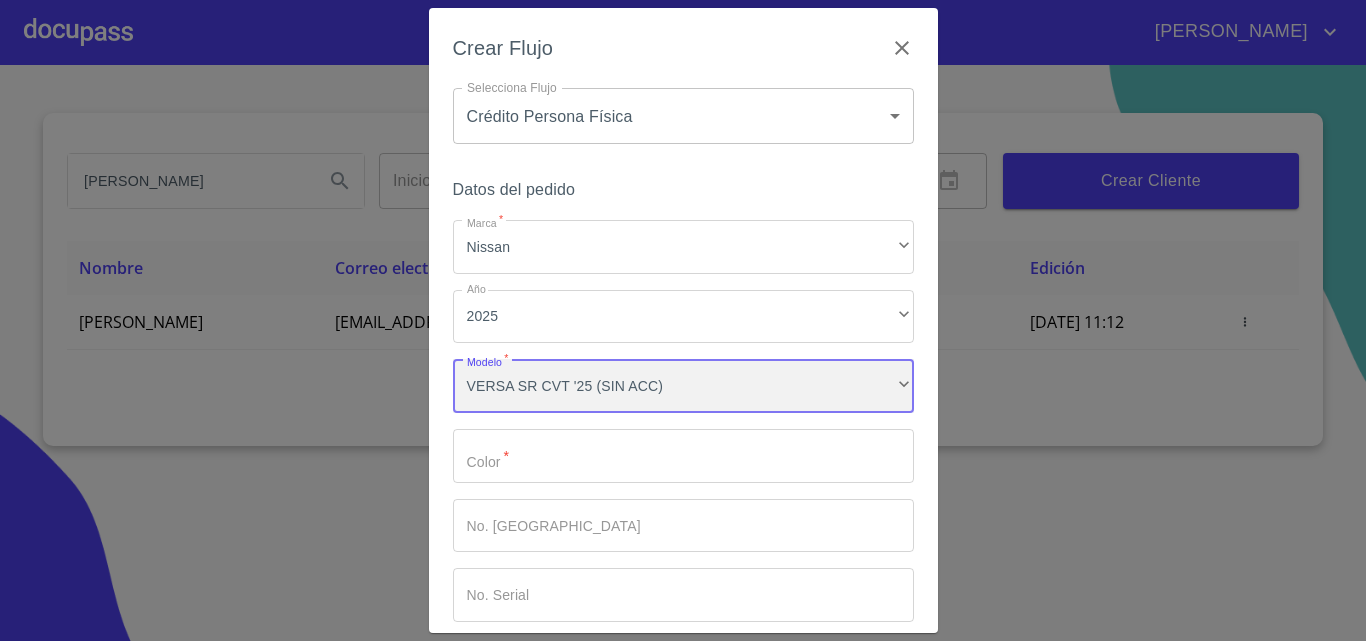 scroll, scrollTop: 97, scrollLeft: 0, axis: vertical 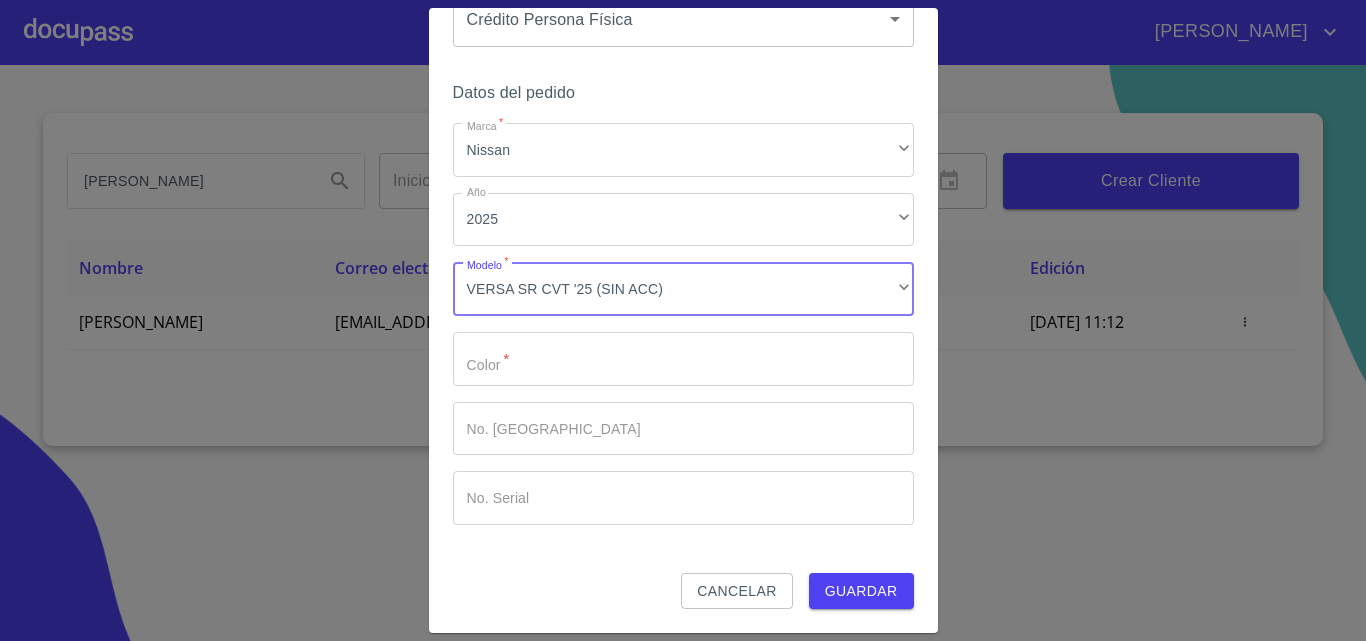 click on "Marca   *" at bounding box center [683, 359] 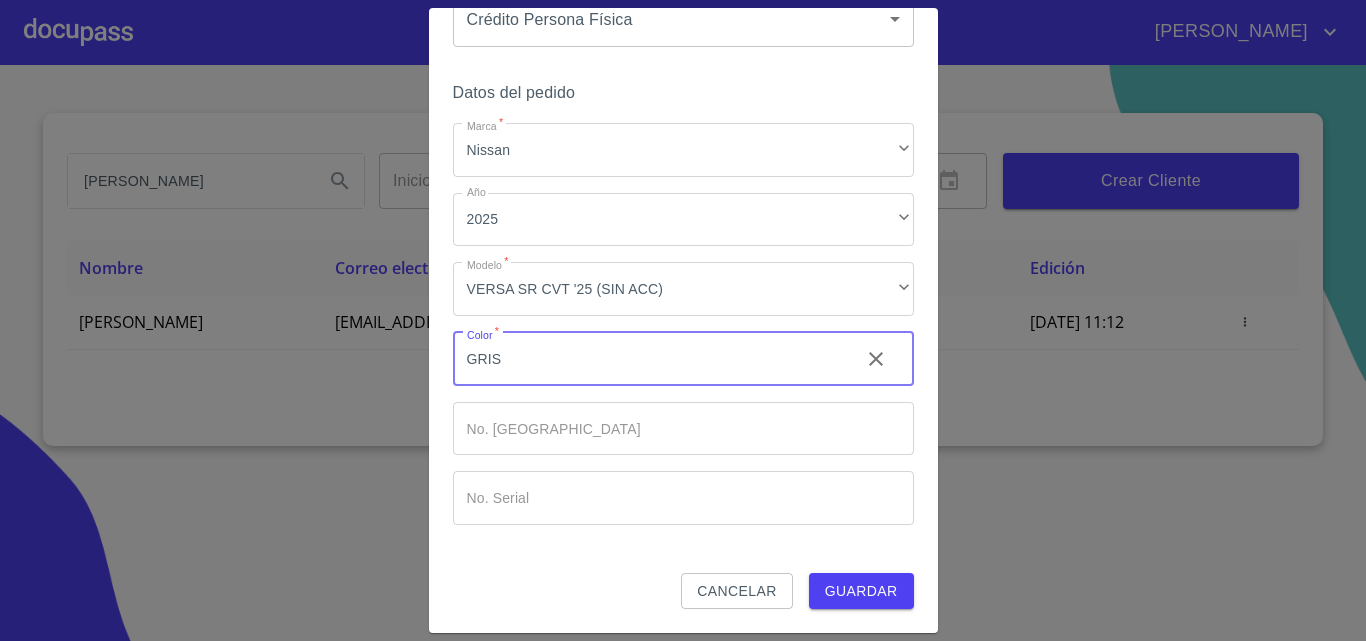 type on "GRIS" 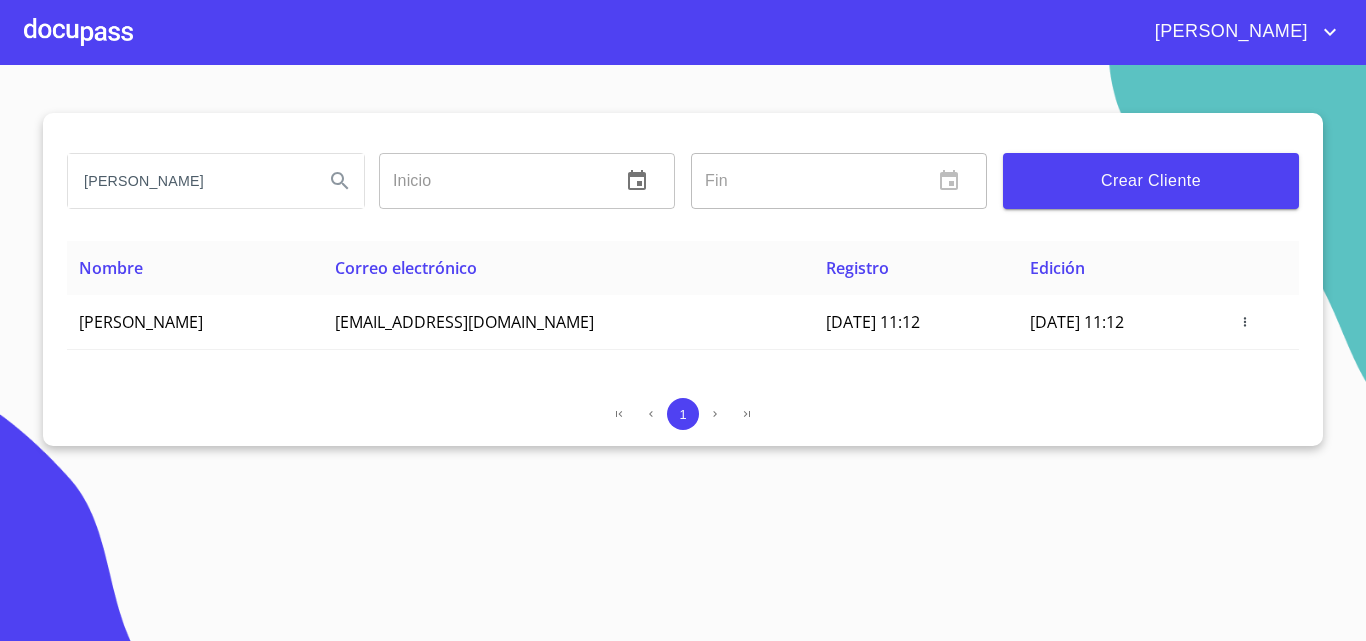 click at bounding box center [78, 32] 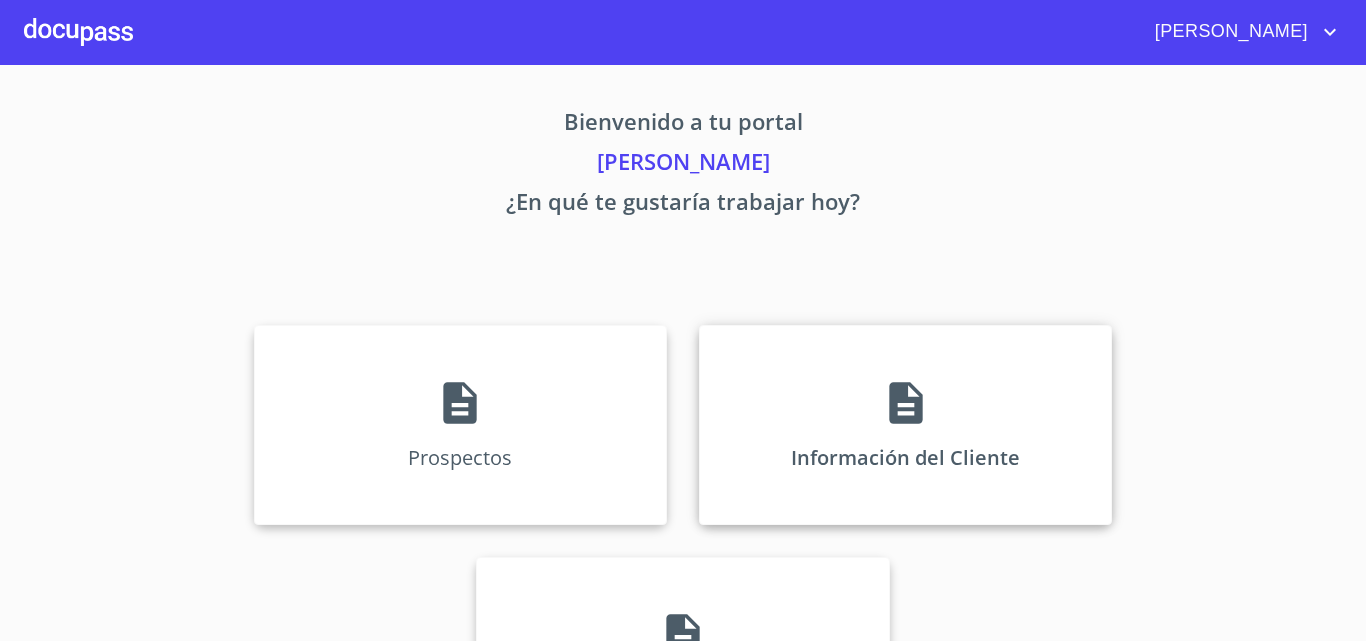 click on "Información del Cliente" at bounding box center [905, 425] 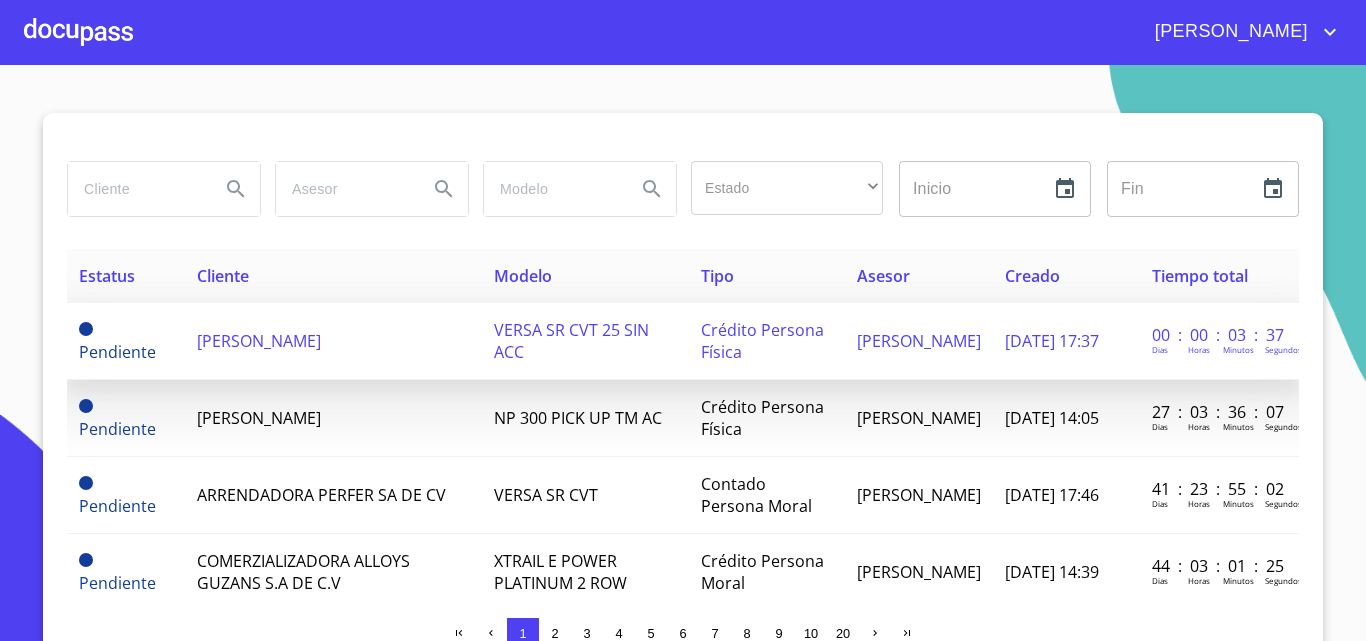 click on "[PERSON_NAME]" at bounding box center (333, 341) 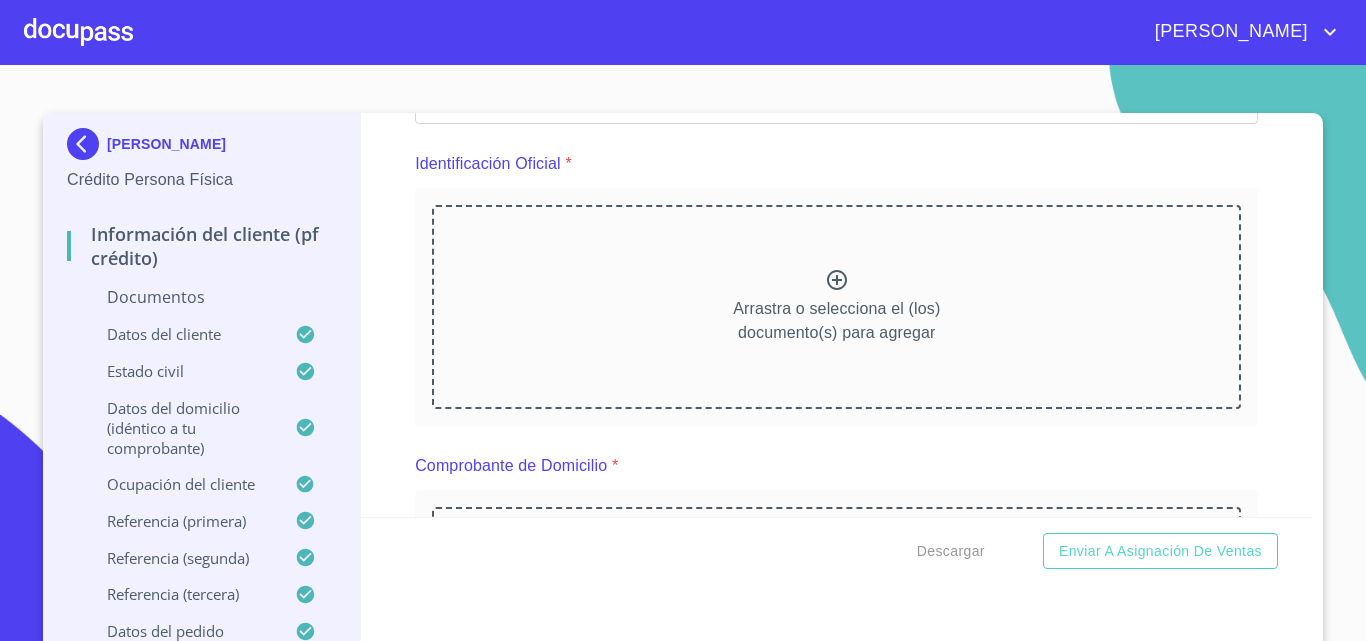 scroll, scrollTop: 200, scrollLeft: 0, axis: vertical 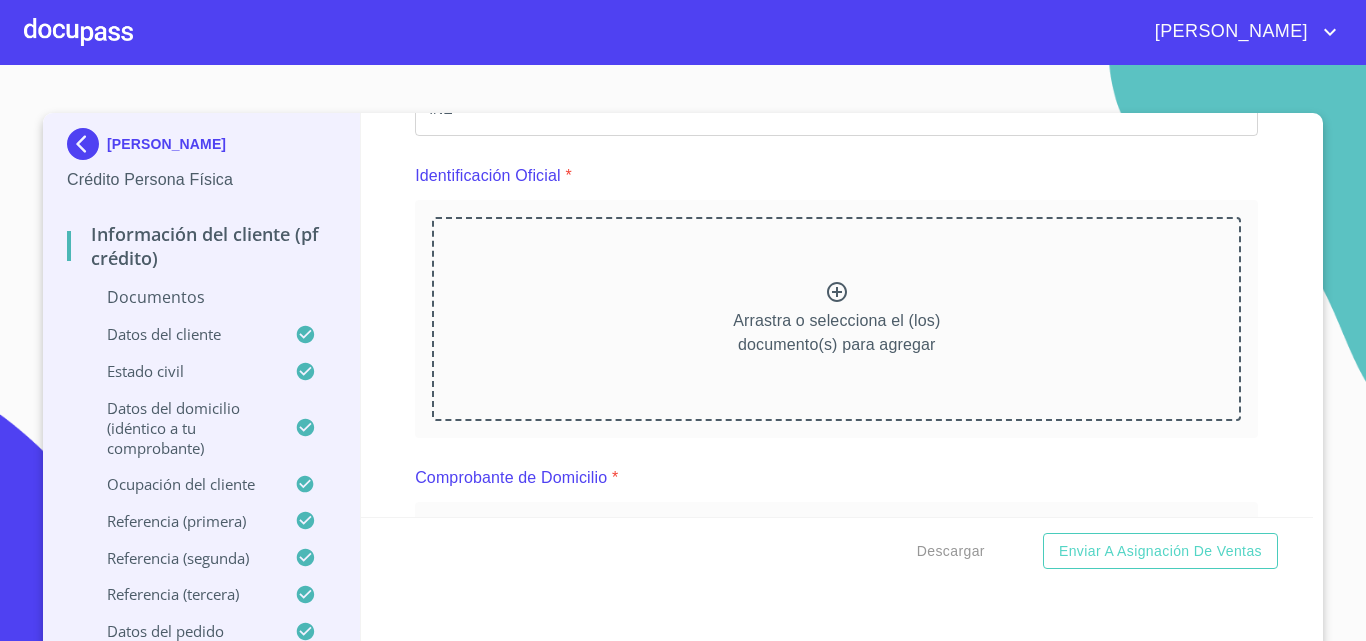 click 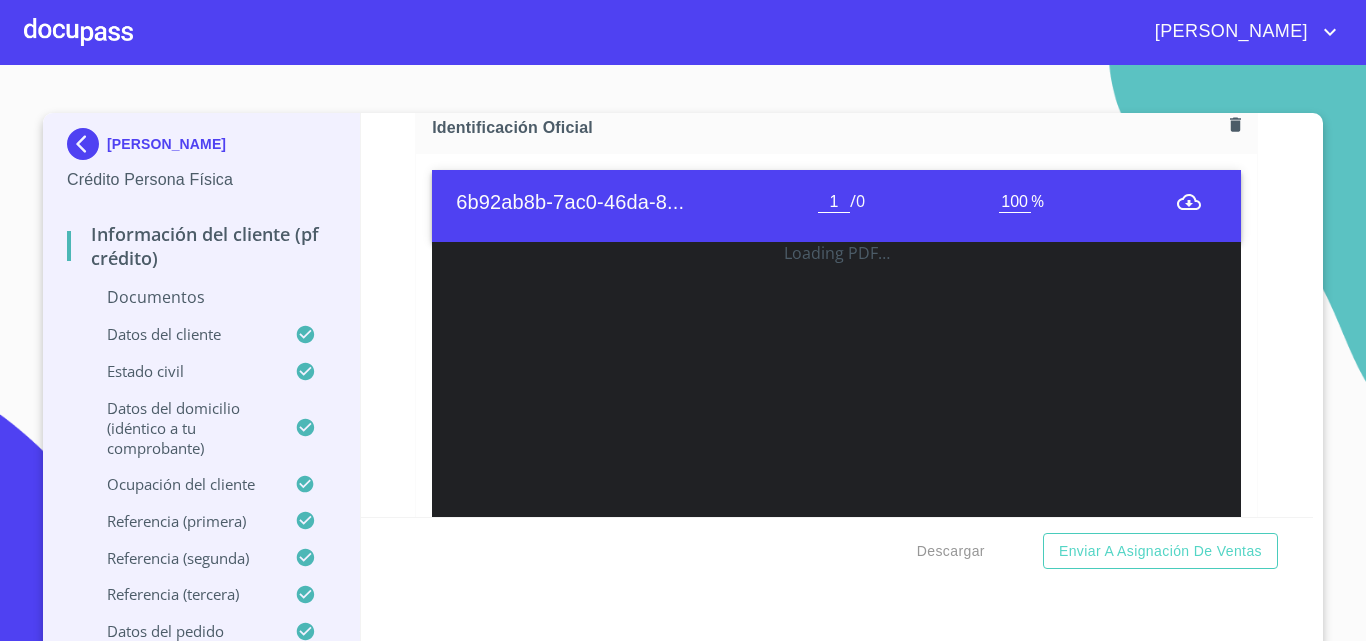 scroll, scrollTop: 400, scrollLeft: 0, axis: vertical 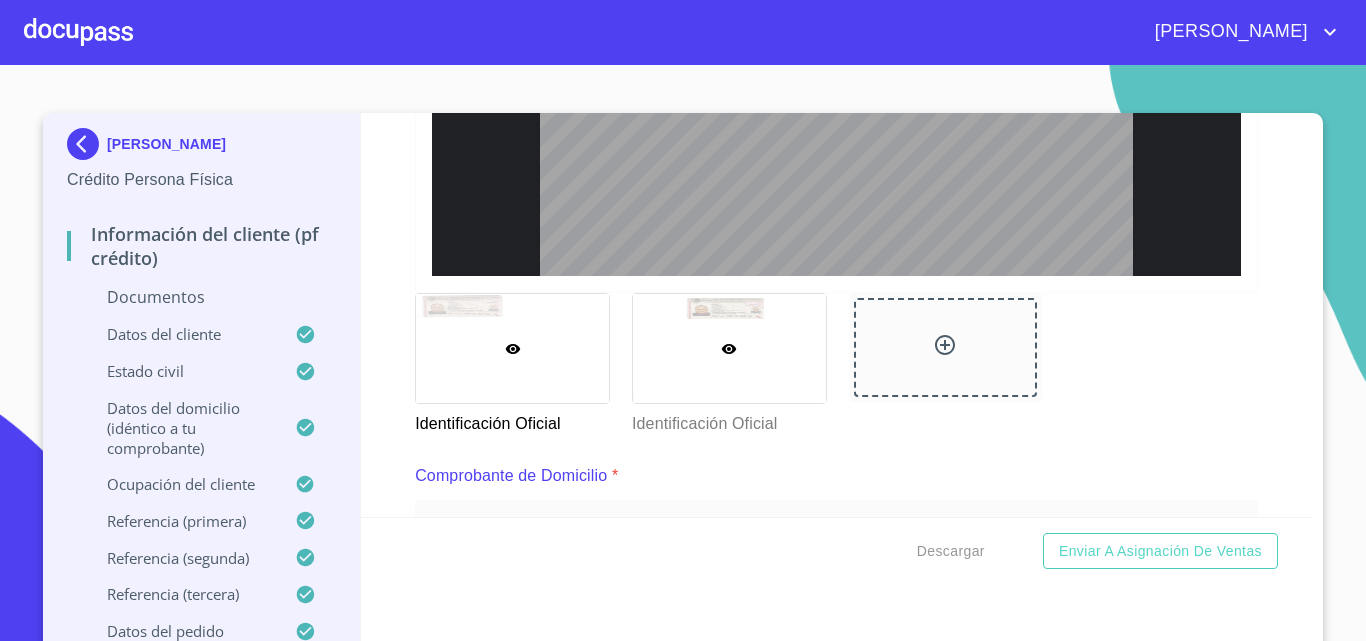 click at bounding box center (729, 348) 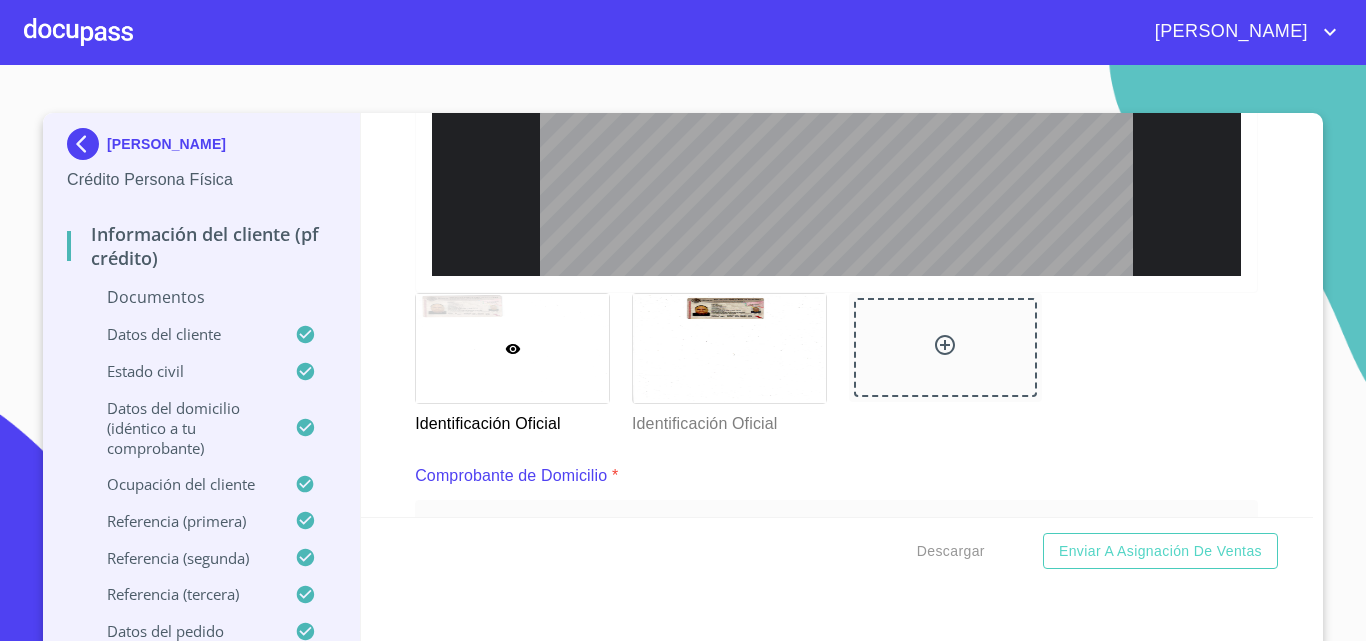 scroll, scrollTop: 239, scrollLeft: 0, axis: vertical 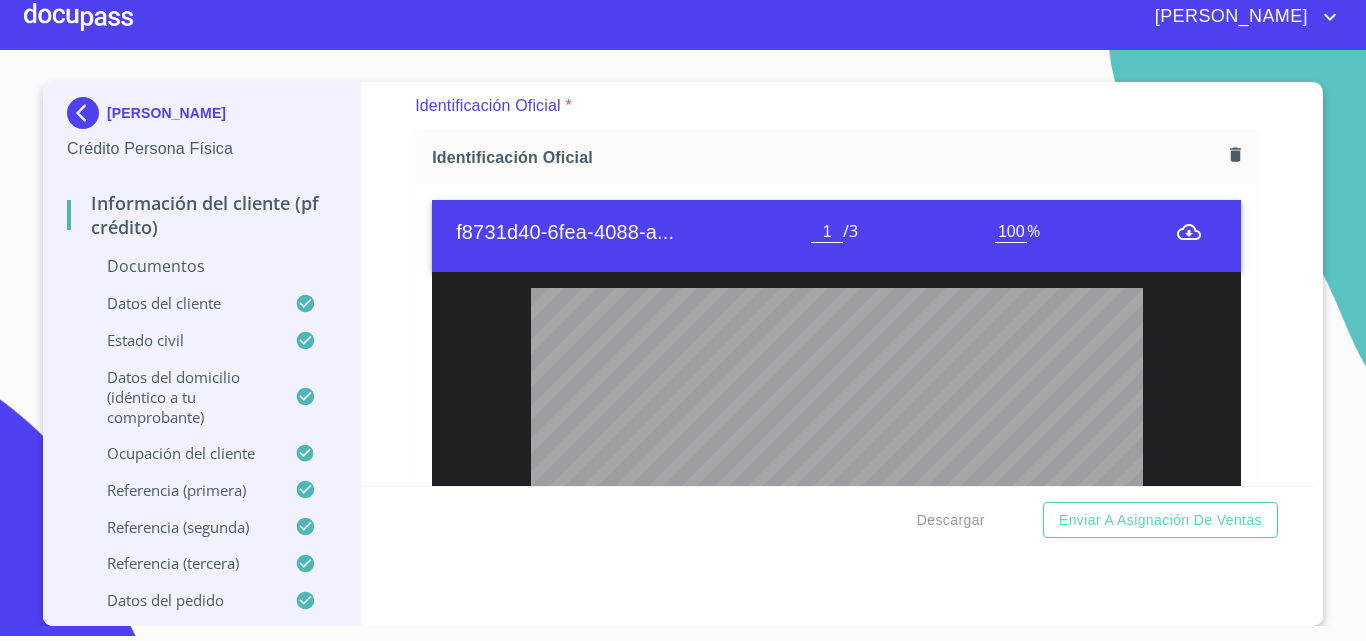 click 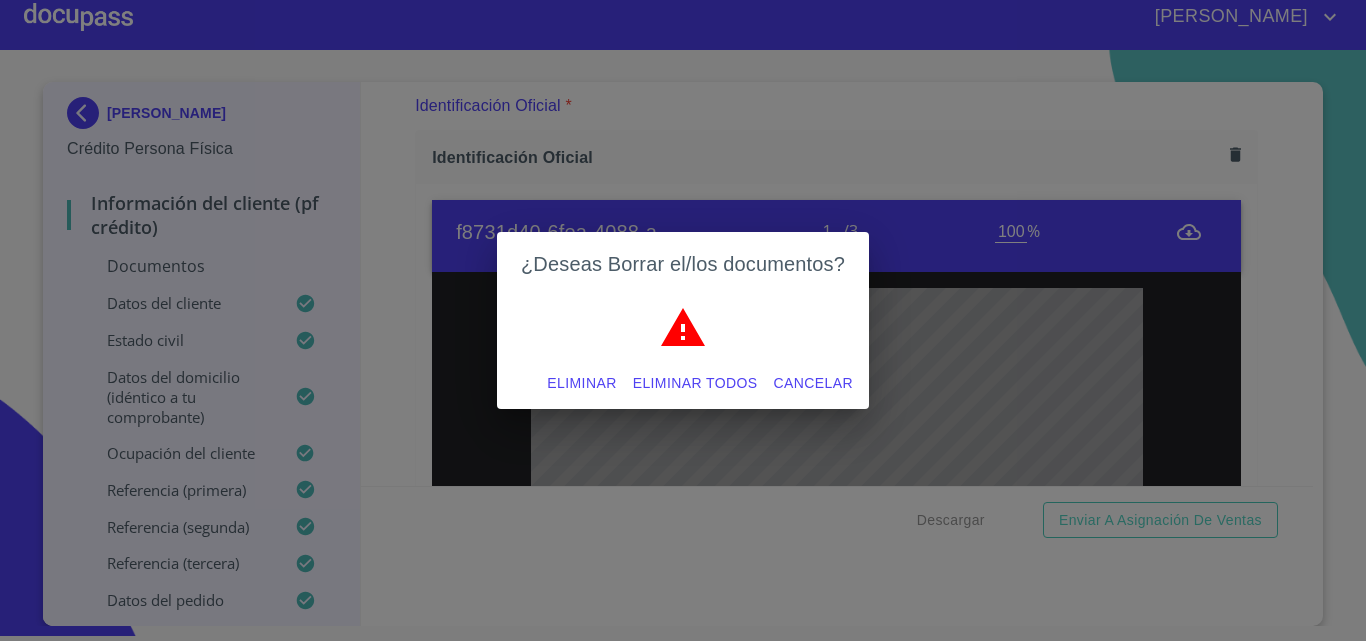click on "Eliminar" at bounding box center [581, 383] 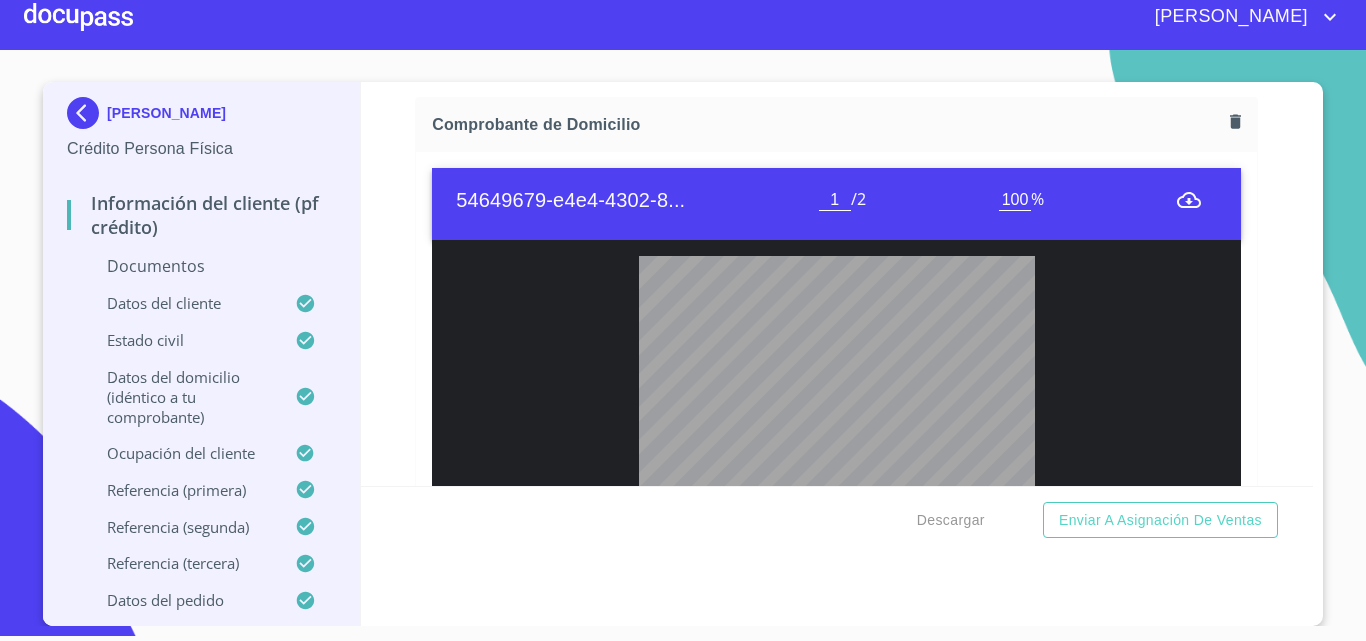 scroll, scrollTop: 1139, scrollLeft: 0, axis: vertical 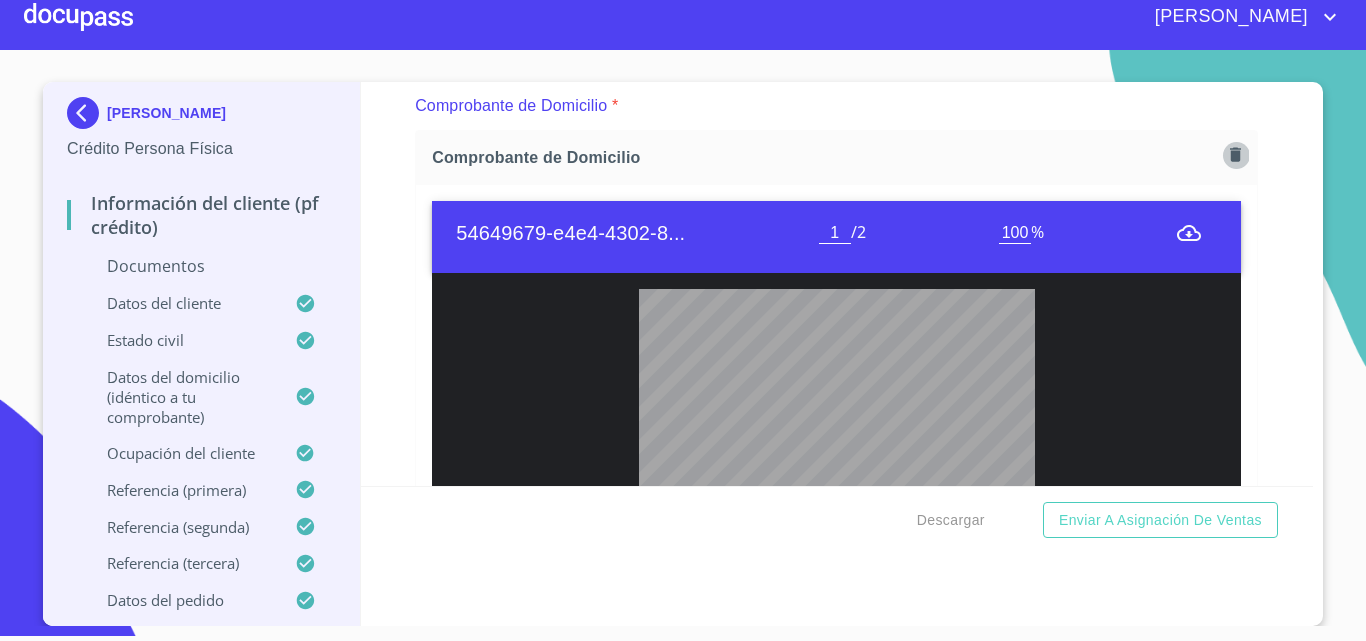 click 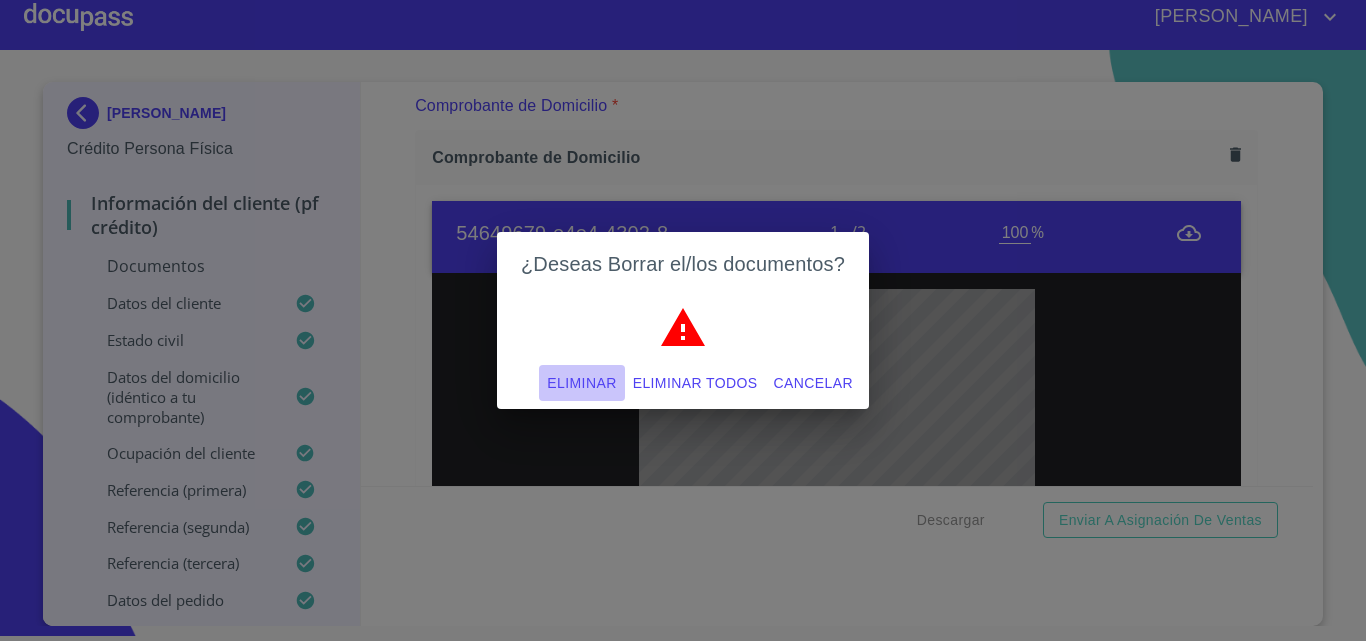 click on "Eliminar" at bounding box center [581, 383] 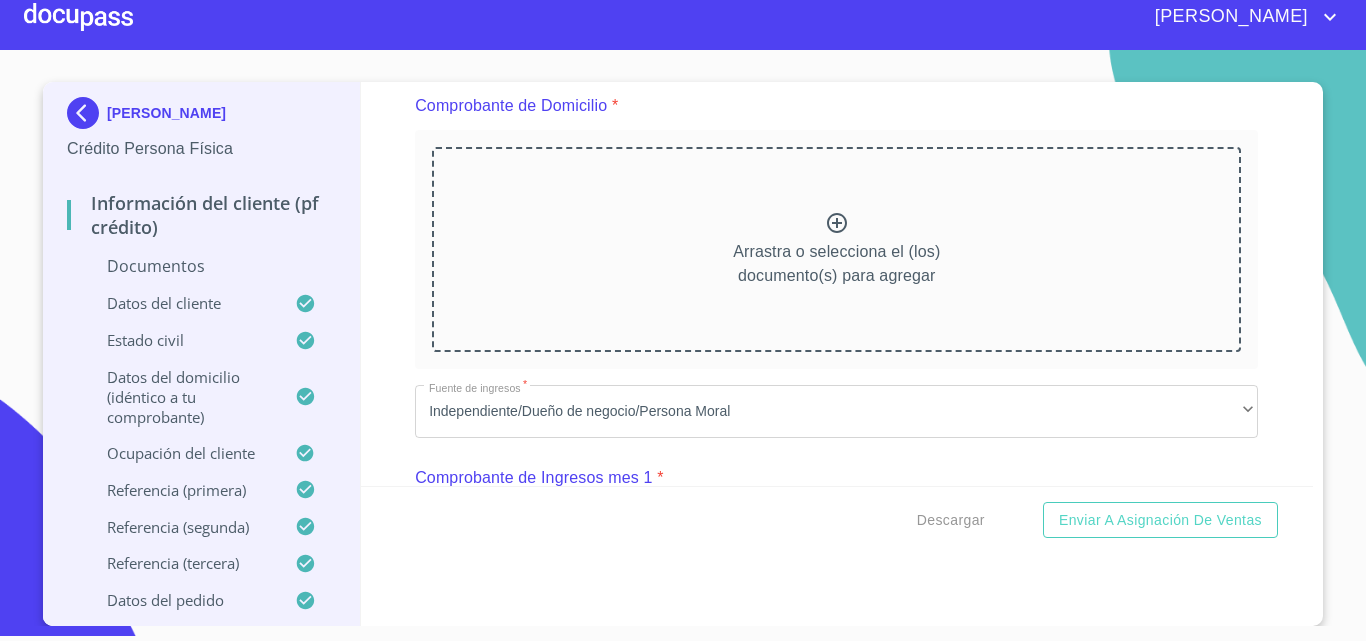 click on "Arrastra o selecciona el (los) documento(s) para agregar" at bounding box center (836, 264) 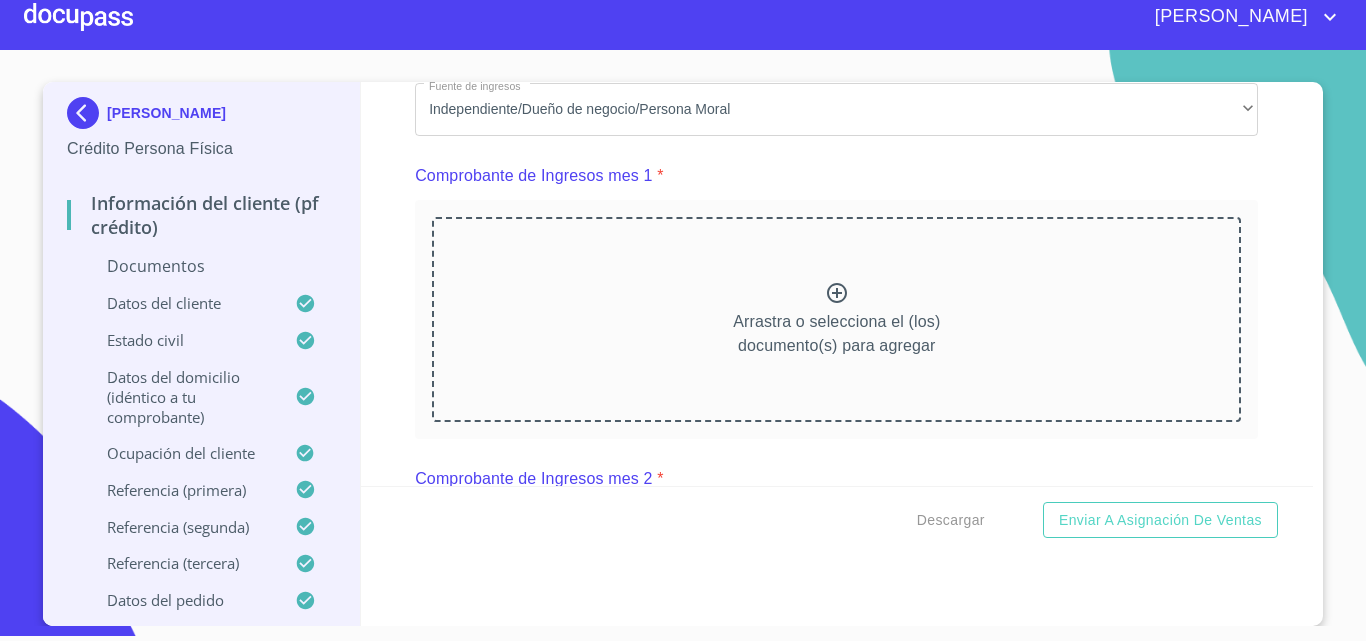scroll, scrollTop: 2063, scrollLeft: 0, axis: vertical 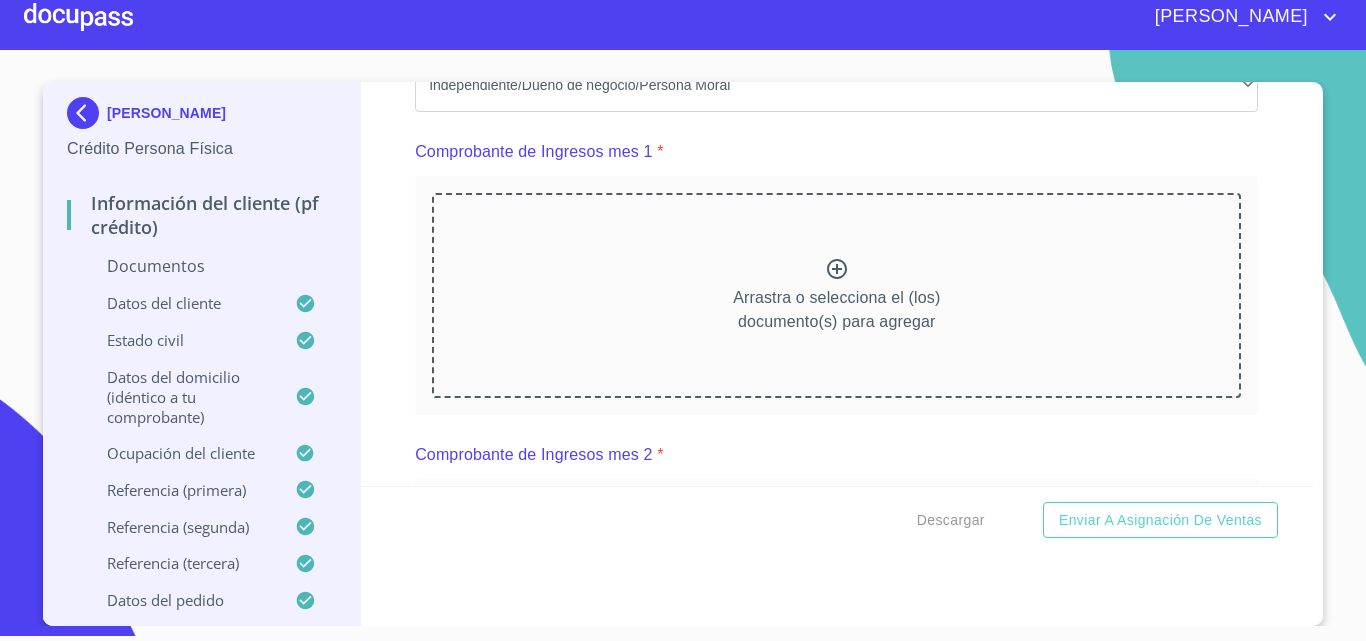 click on "Arrastra o selecciona el (los) documento(s) para agregar" at bounding box center [836, 295] 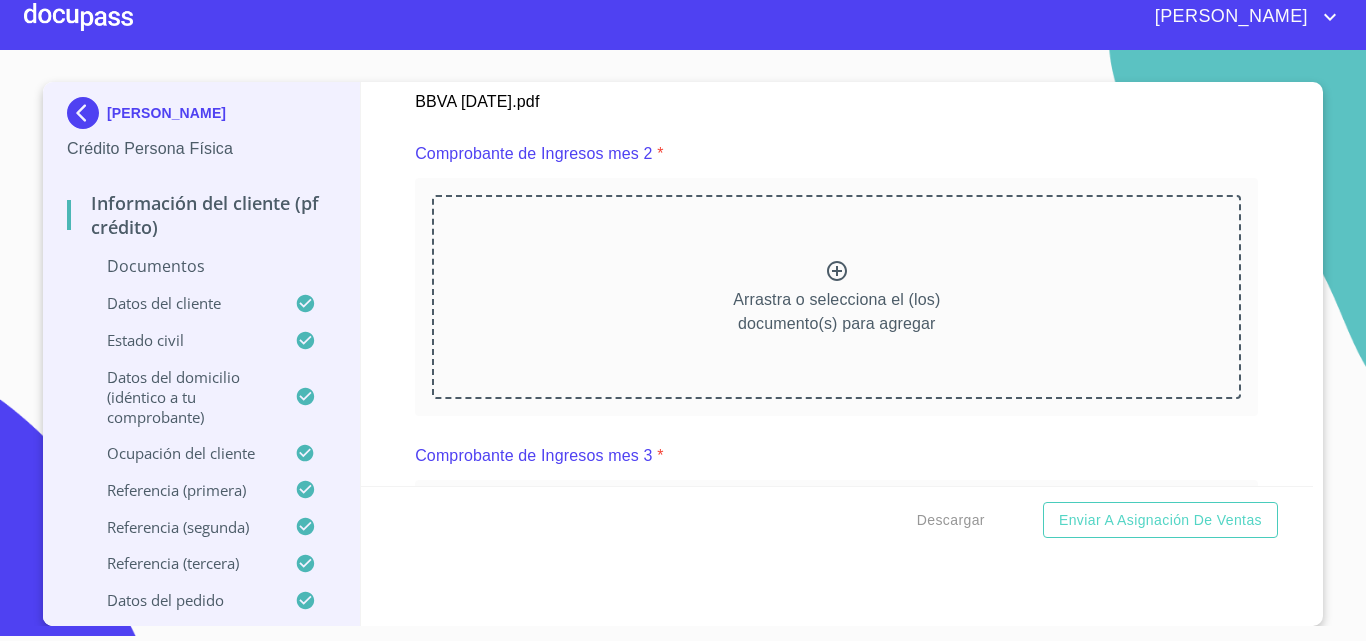 scroll, scrollTop: 2963, scrollLeft: 0, axis: vertical 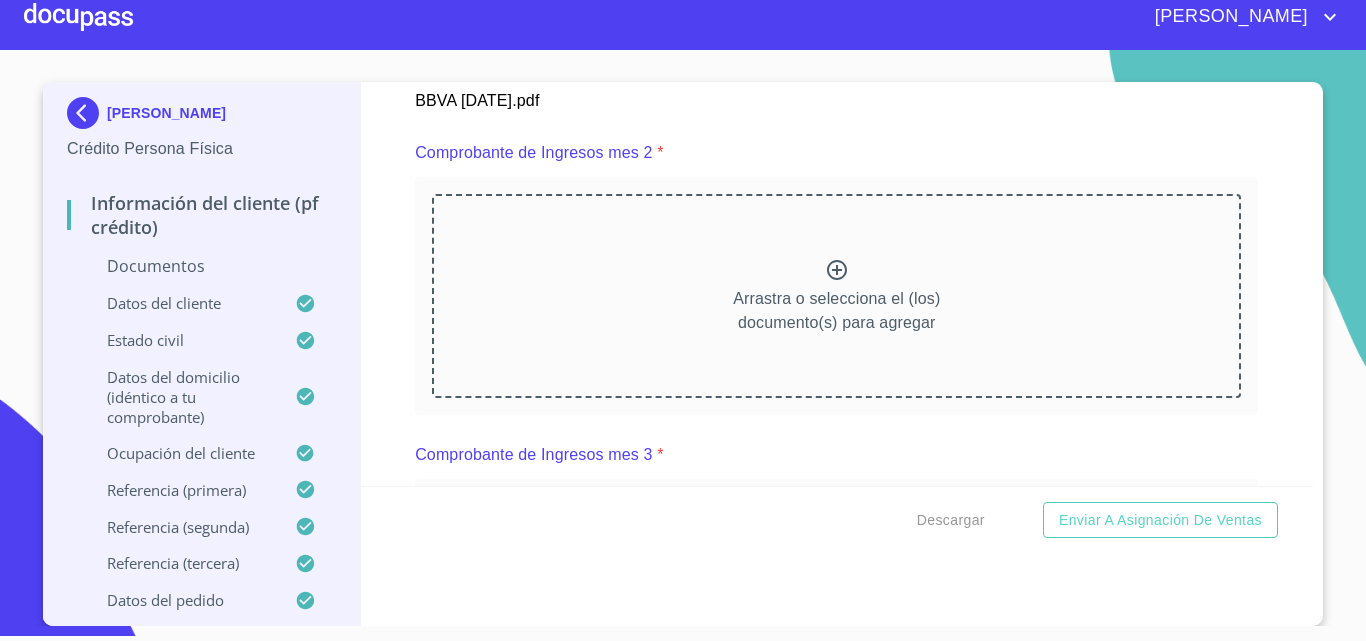 click on "Arrastra o selecciona el (los) documento(s) para agregar" at bounding box center (836, 296) 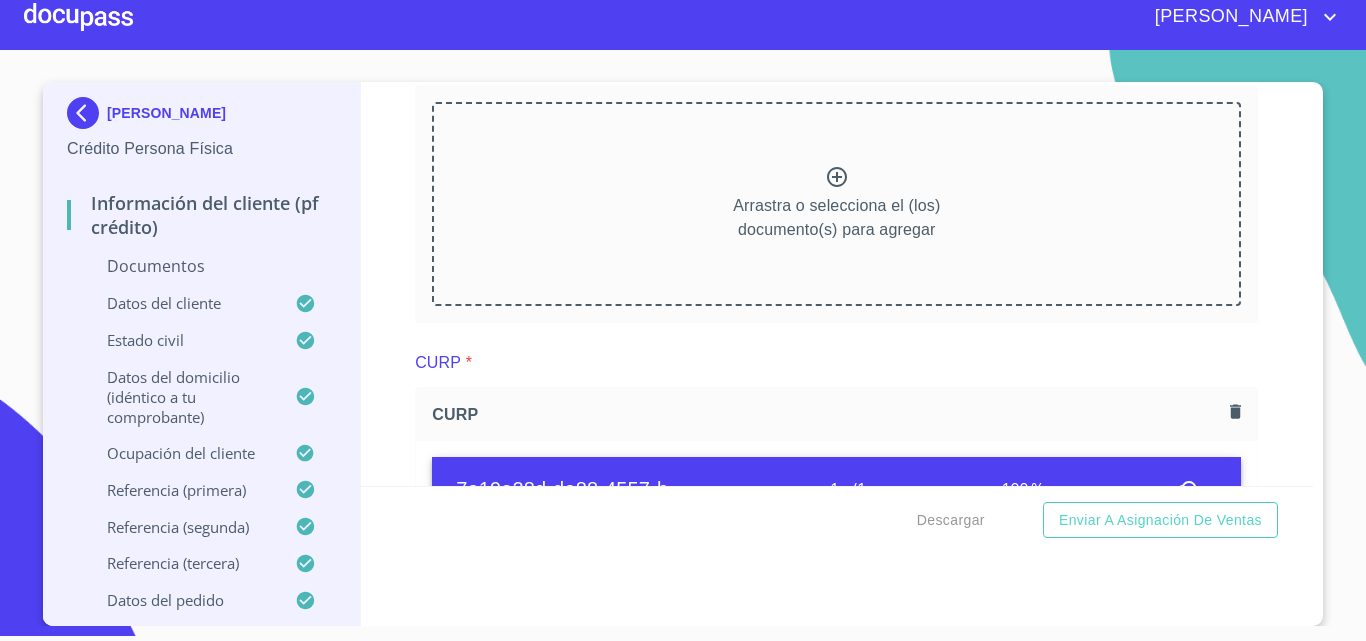 scroll, scrollTop: 3963, scrollLeft: 0, axis: vertical 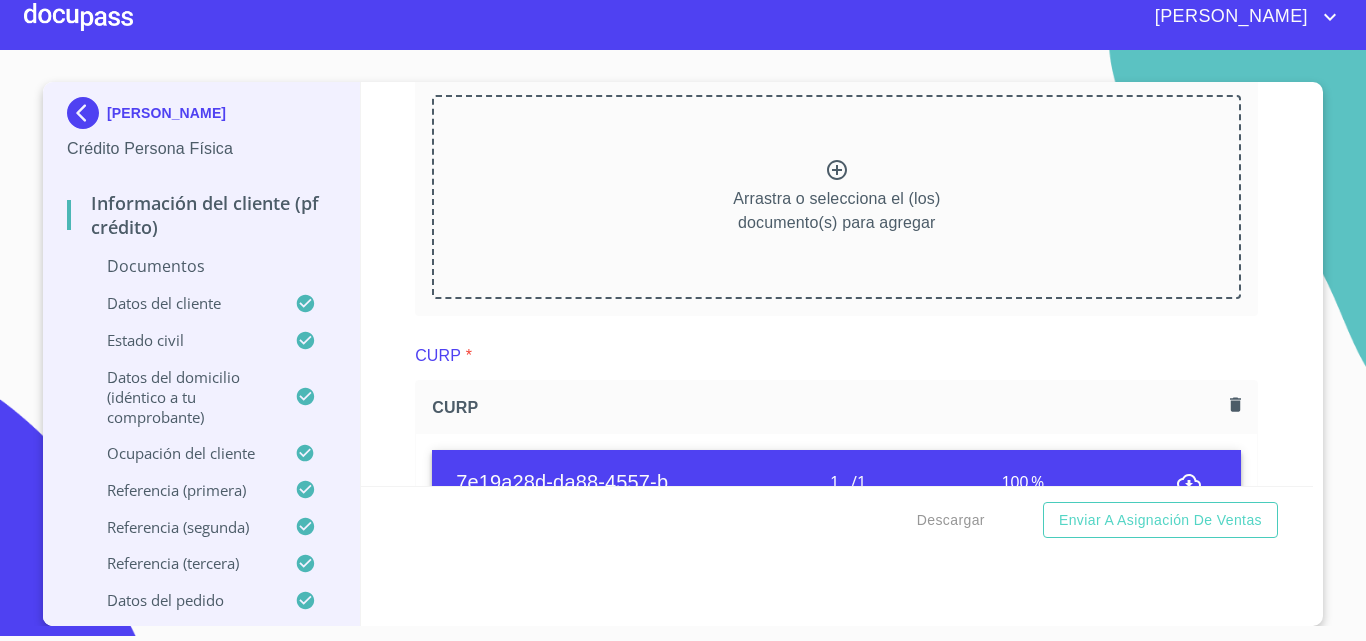 click on "Arrastra o selecciona el (los) documento(s) para agregar" at bounding box center (836, 211) 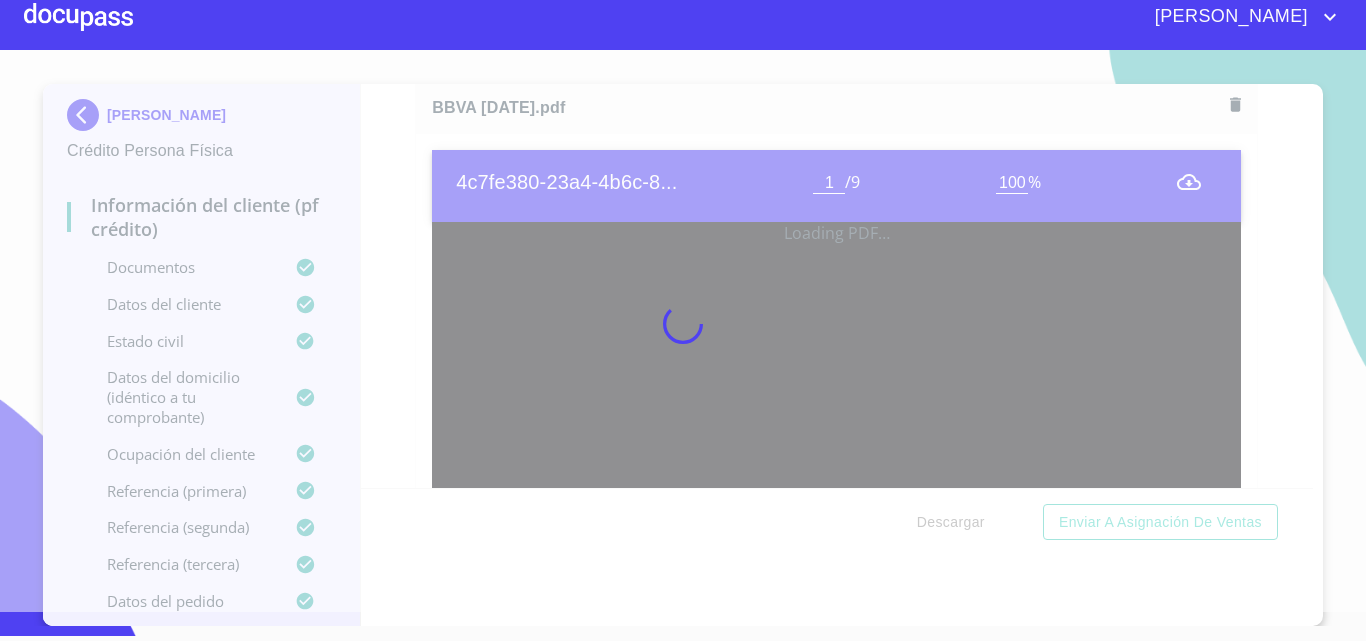scroll, scrollTop: 14, scrollLeft: 0, axis: vertical 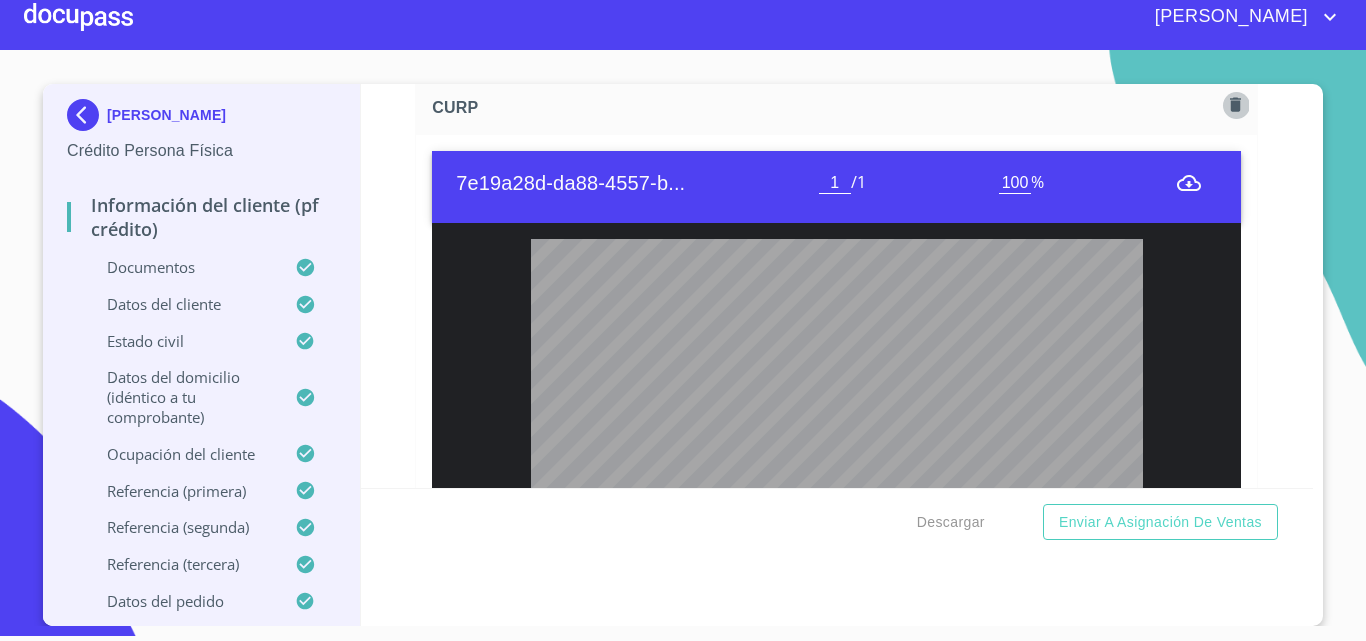 click 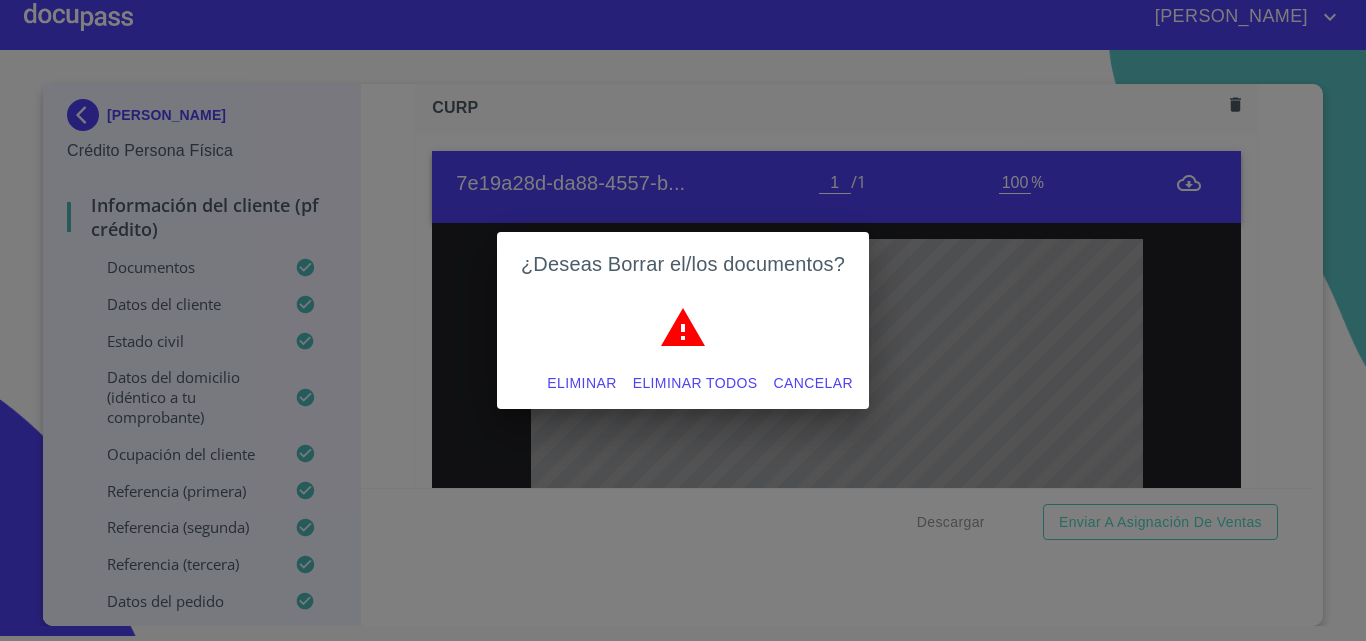 click on "Eliminar" at bounding box center [581, 383] 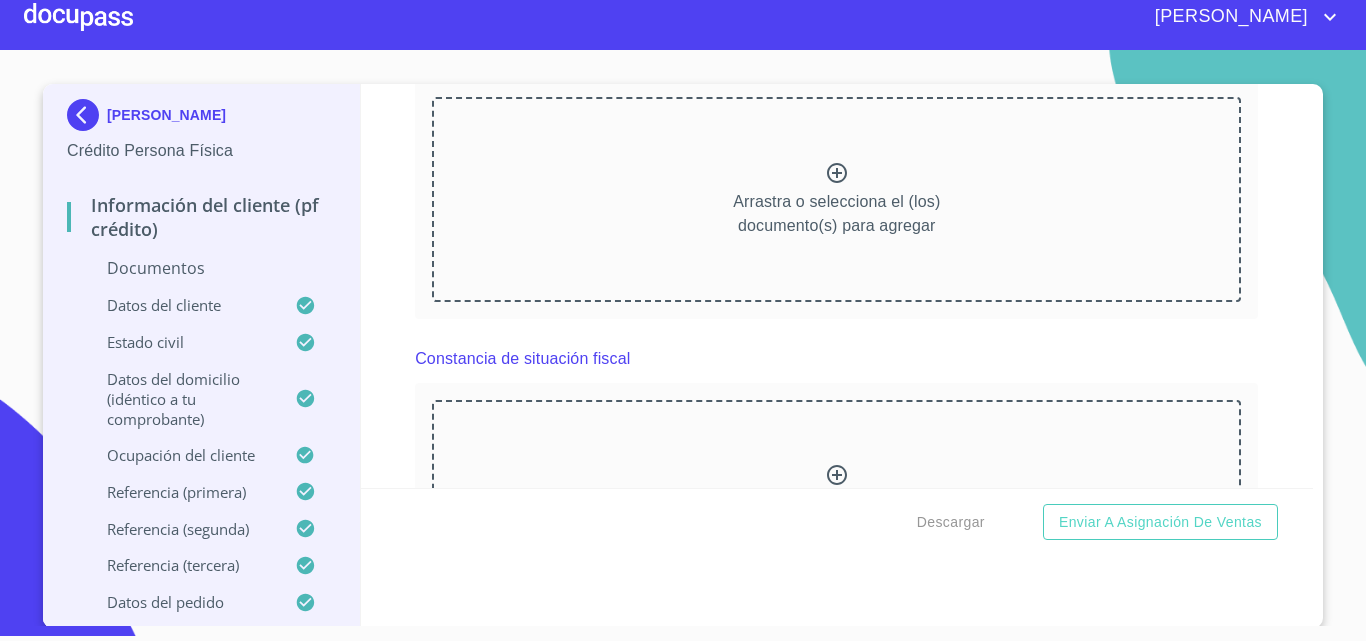 click on "Arrastra o selecciona el (los) documento(s) para agregar" at bounding box center [836, 199] 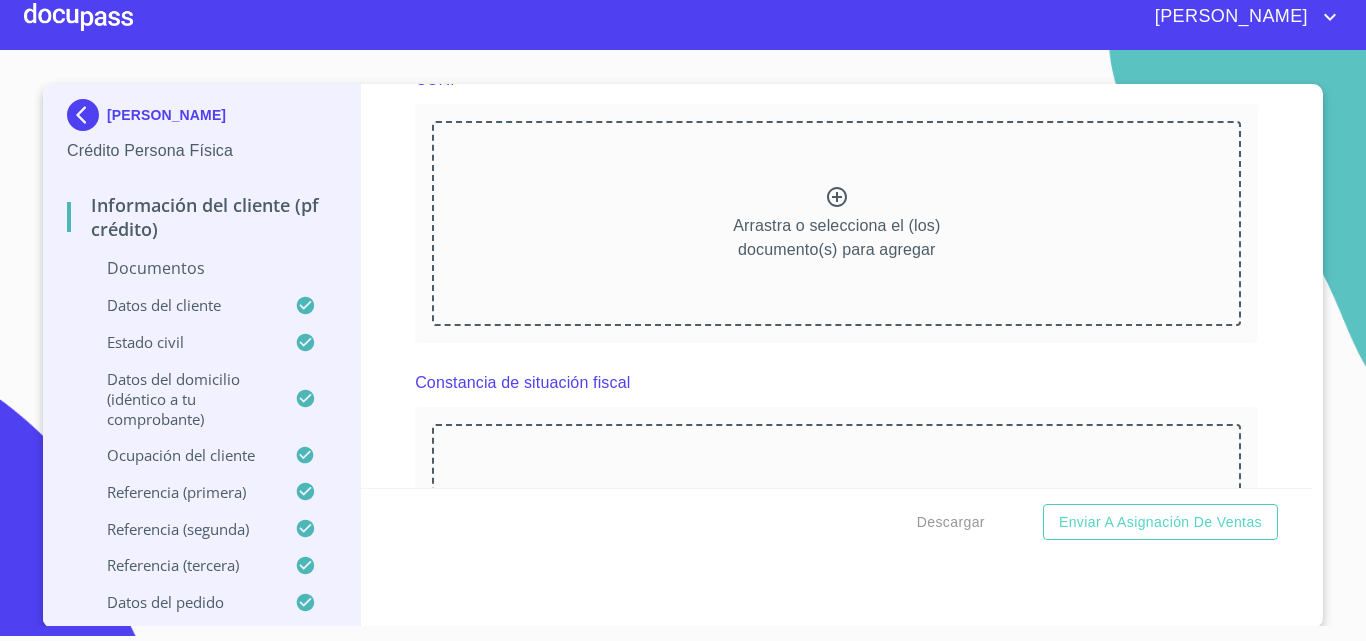 scroll, scrollTop: 4935, scrollLeft: 0, axis: vertical 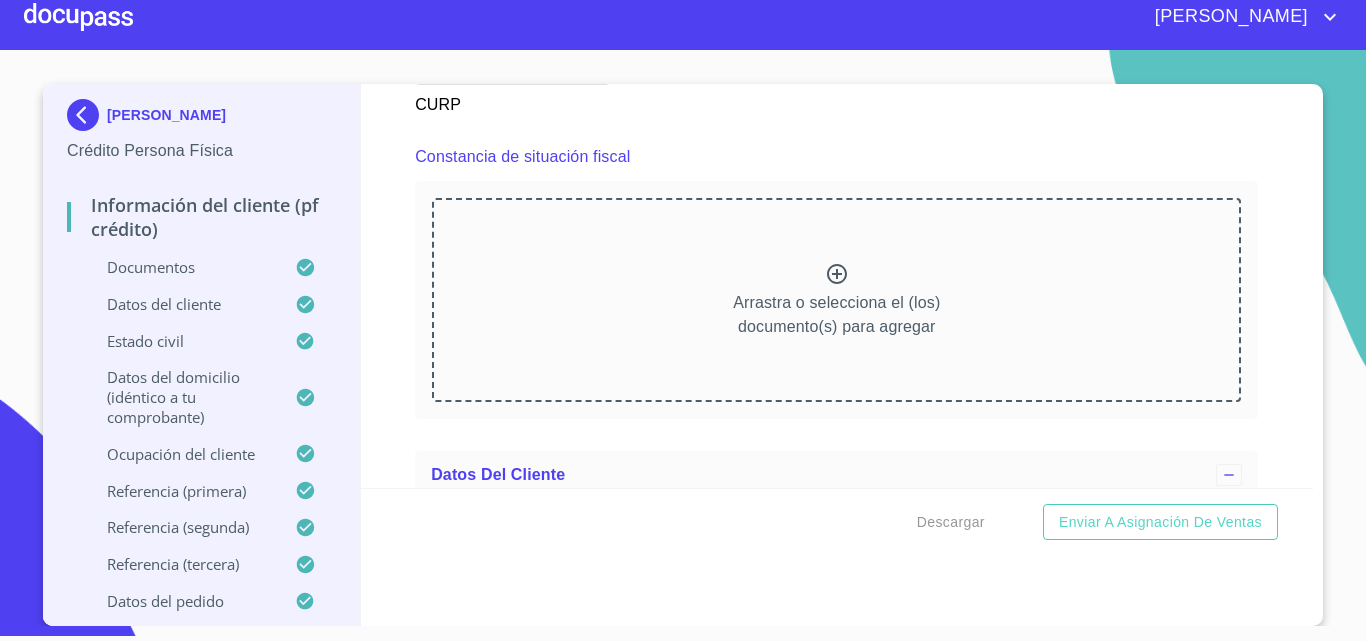 click on "Arrastra o selecciona el (los) documento(s) para agregar" at bounding box center [836, 300] 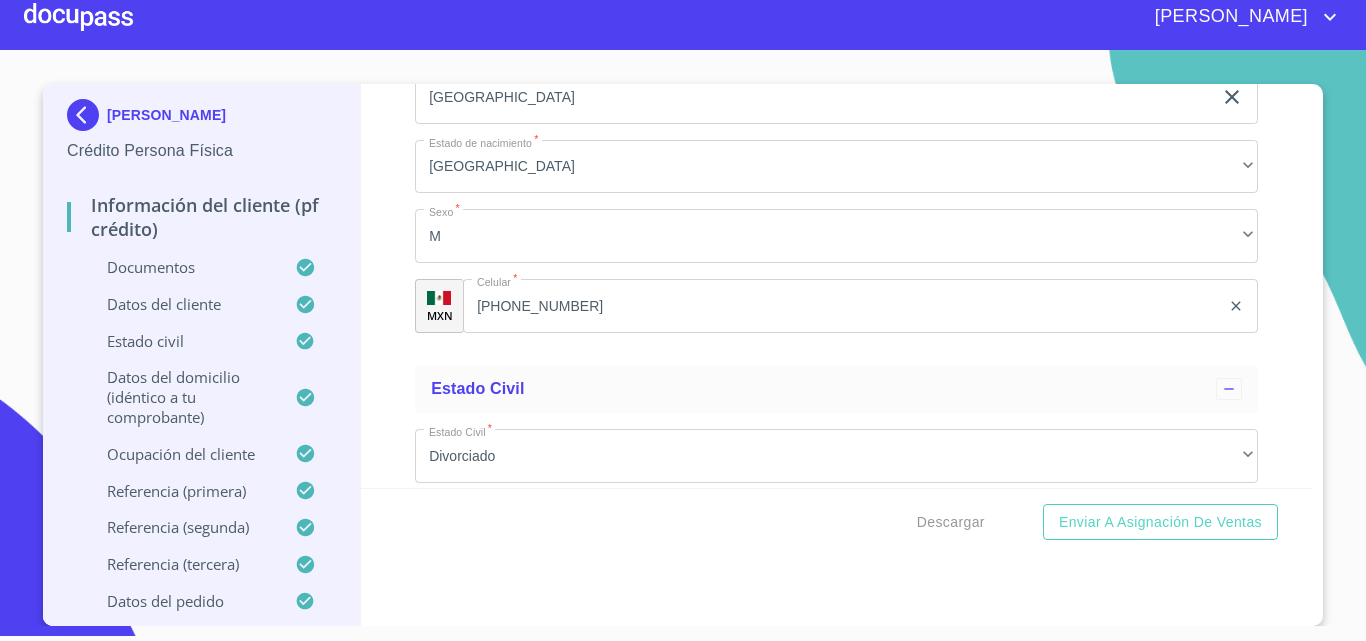 scroll, scrollTop: 7459, scrollLeft: 0, axis: vertical 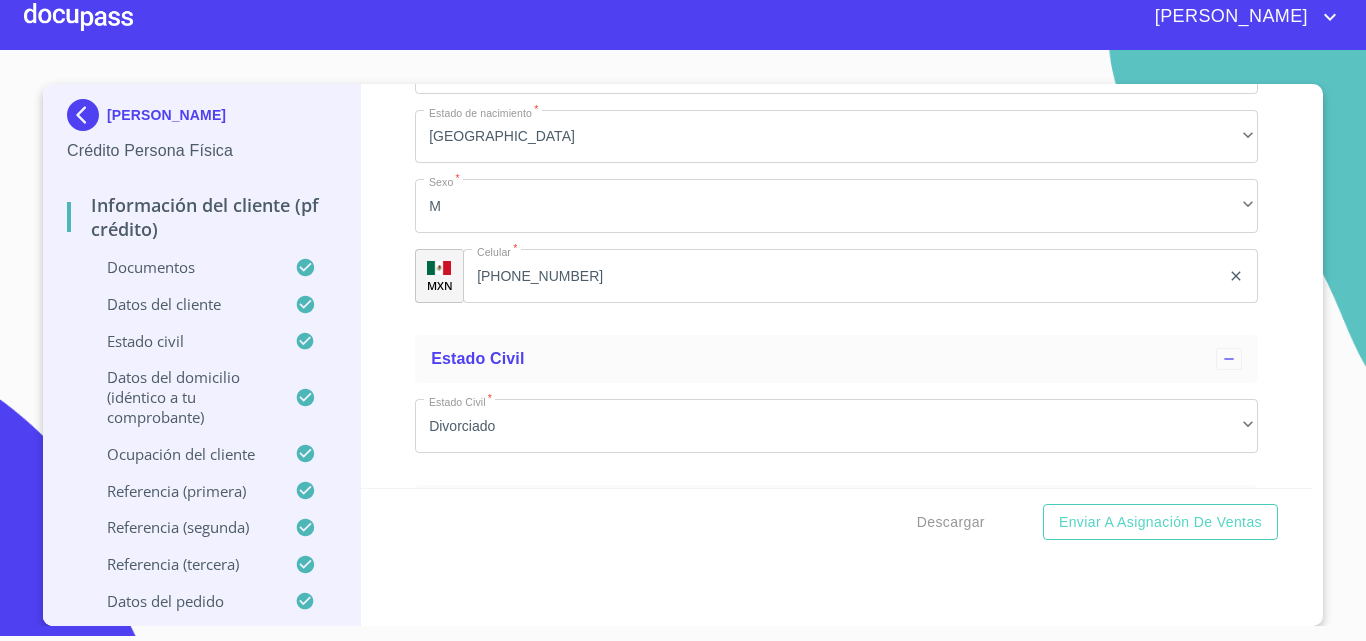 click on "[PHONE_NUMBER]" 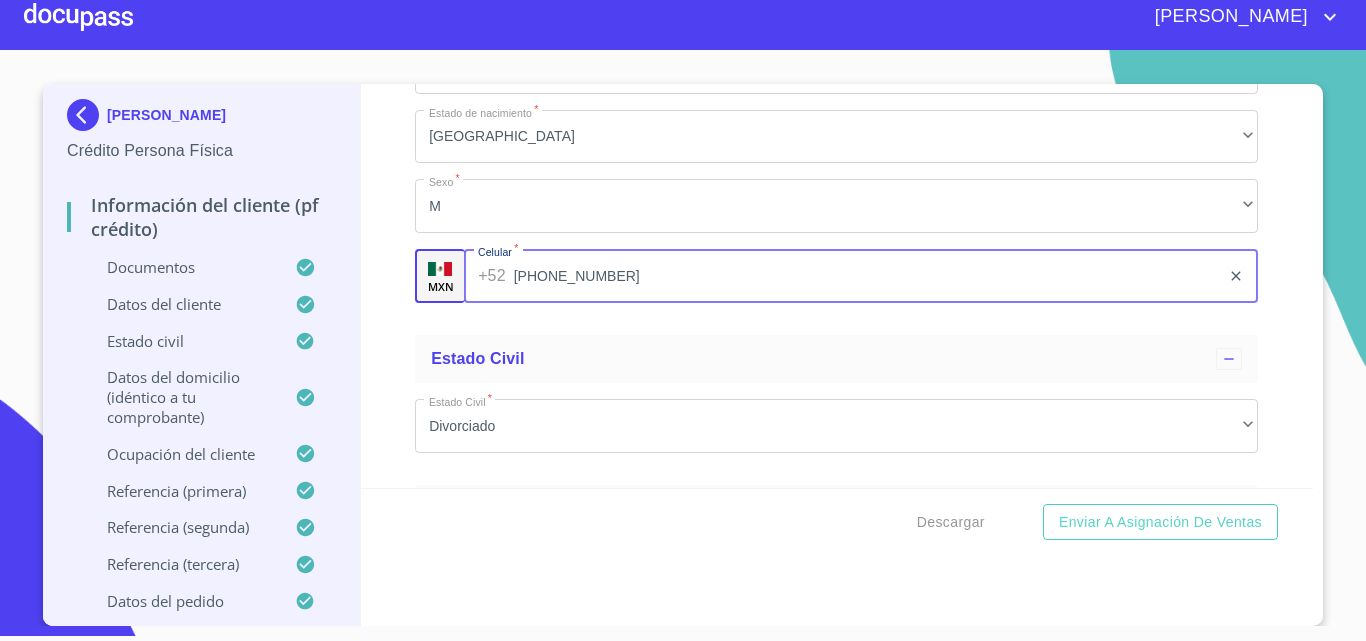 drag, startPoint x: 549, startPoint y: 298, endPoint x: 385, endPoint y: 279, distance: 165.09694 